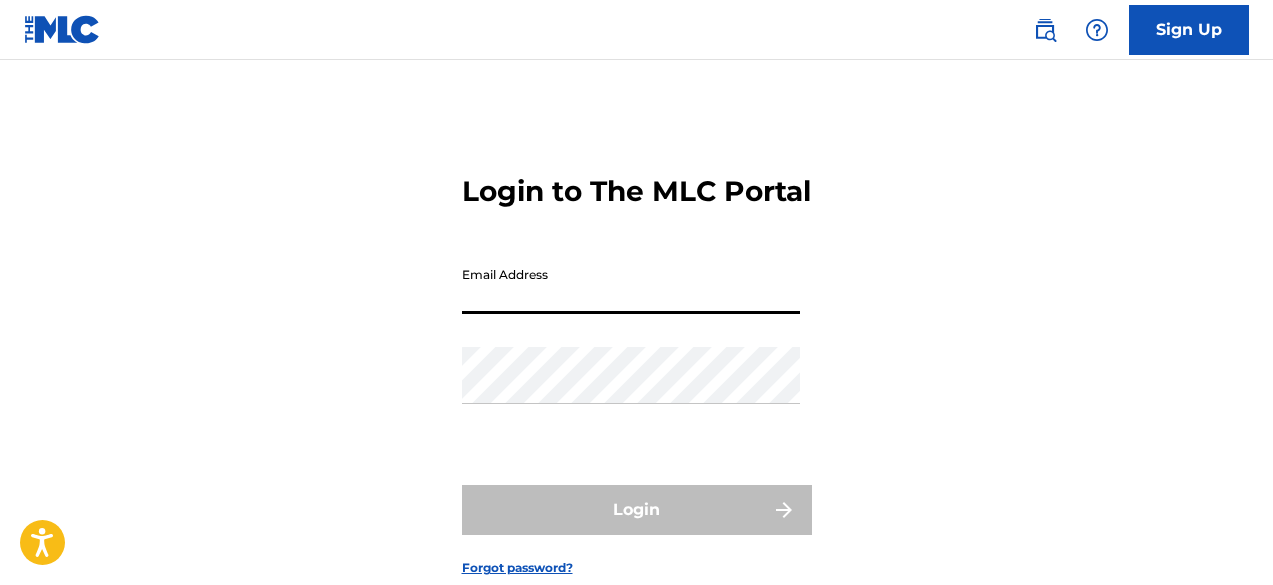 scroll, scrollTop: 0, scrollLeft: 0, axis: both 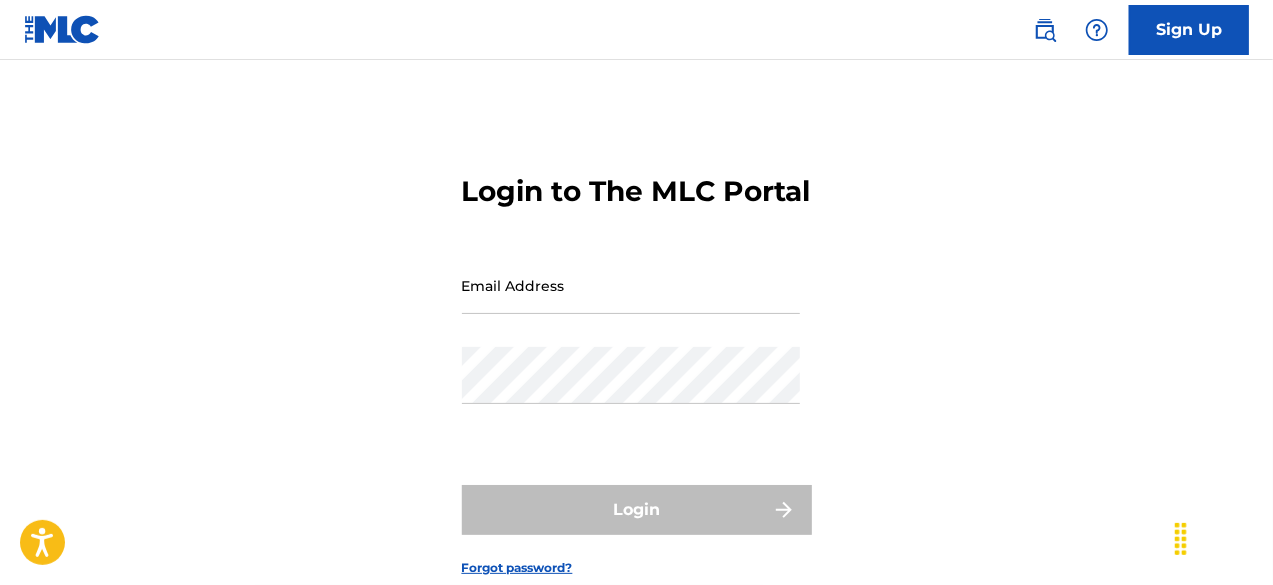 click on "Login to The MLC Portal Email Address Password Login Forgot password?" at bounding box center (636, 359) 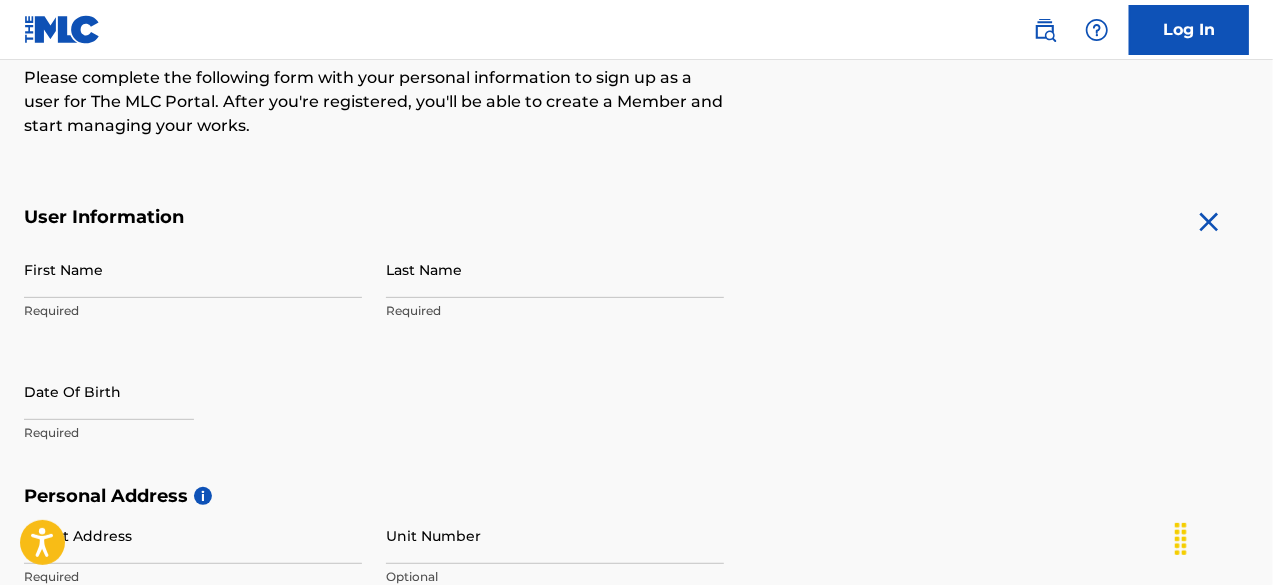 scroll, scrollTop: 266, scrollLeft: 0, axis: vertical 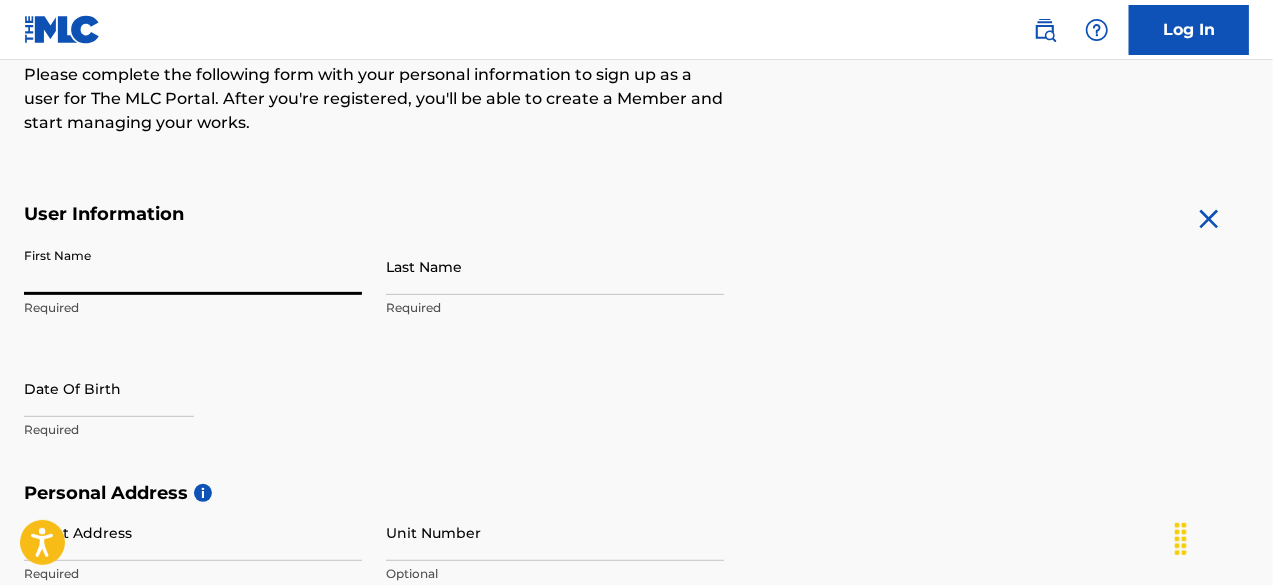 click on "First Name" at bounding box center (193, 266) 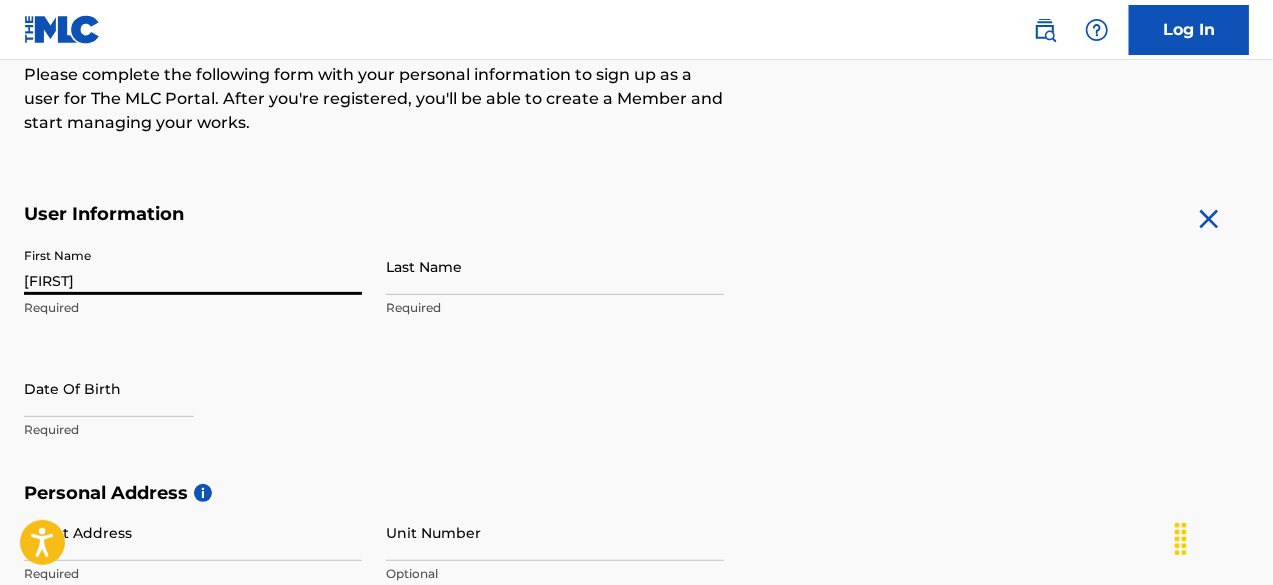 type on "[LAST]" 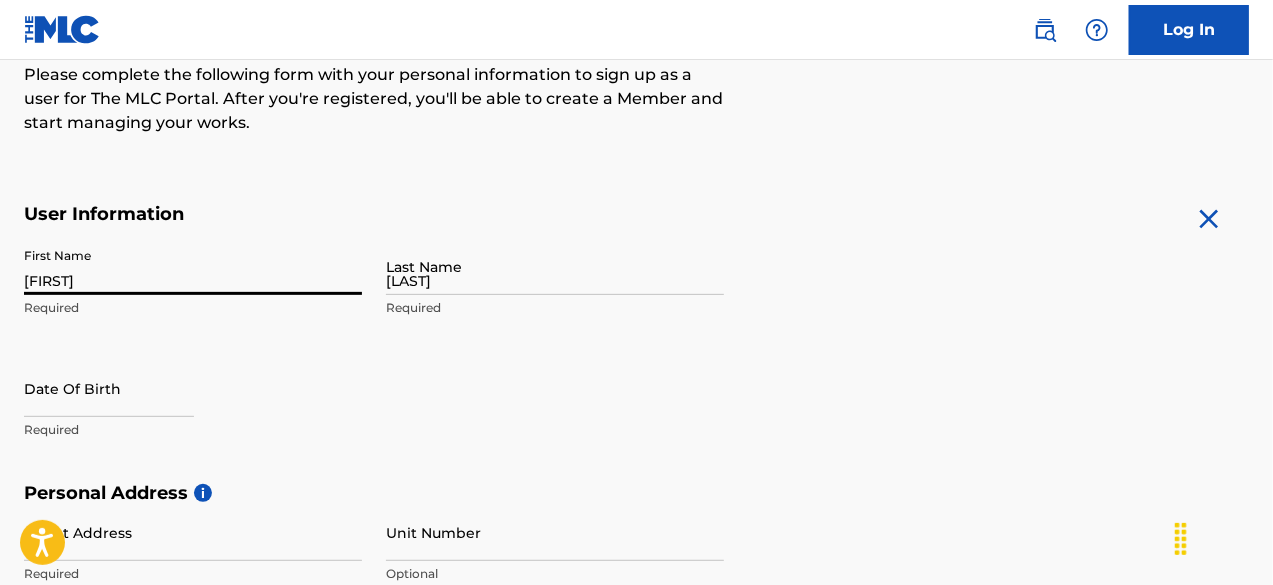 type on "[NUMBER] [STREET]" 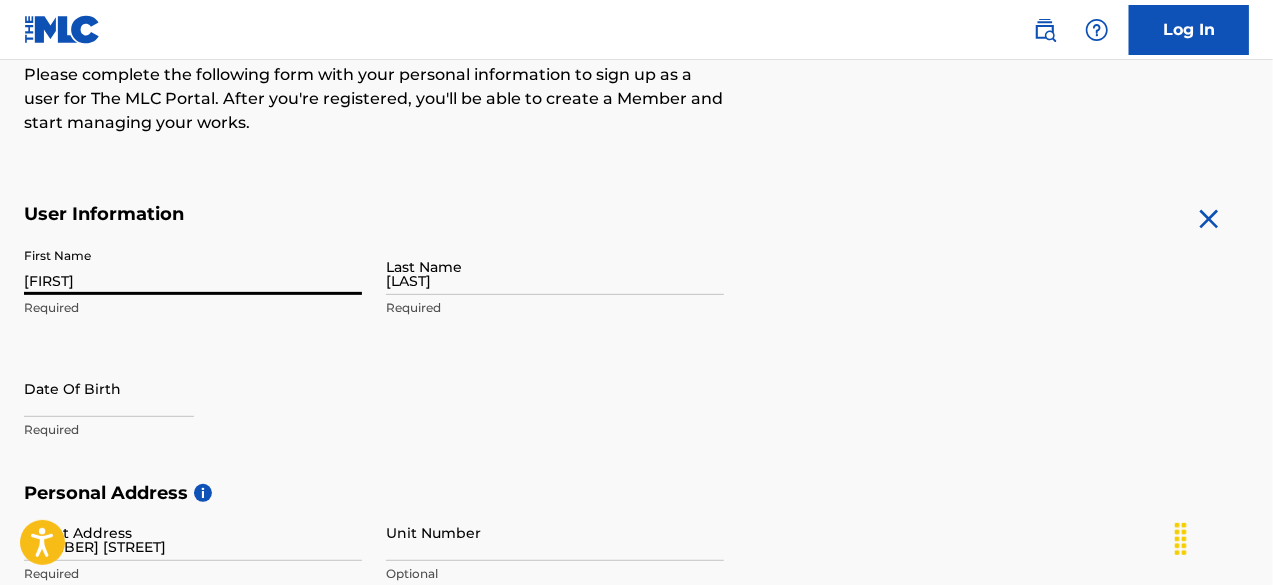type on "[CITY]" 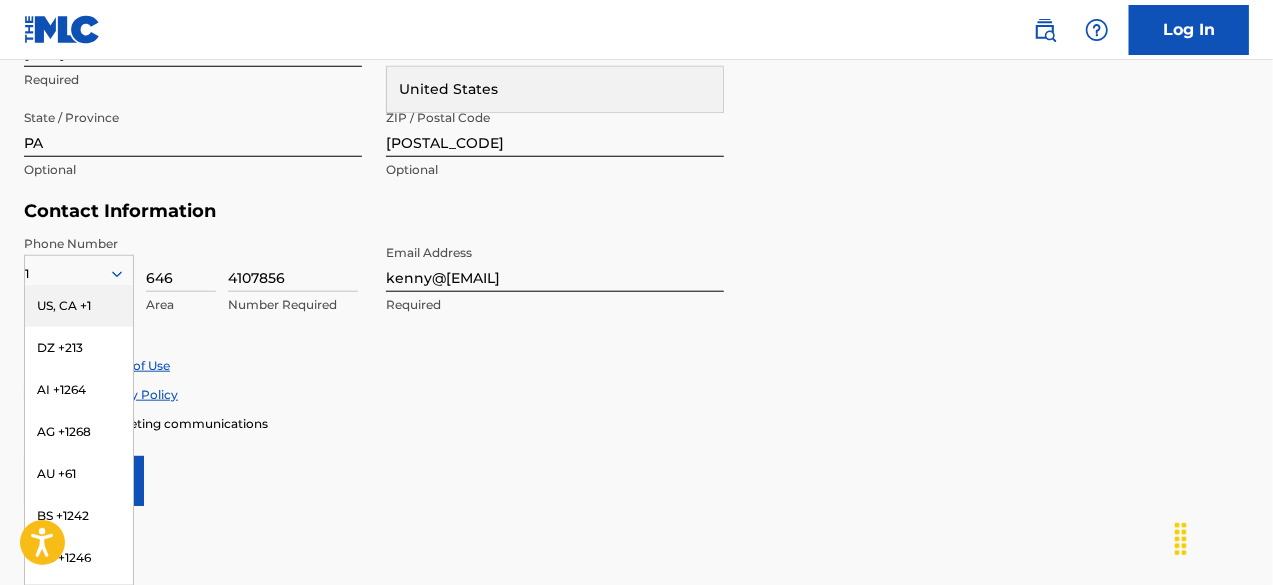 click on "US, CA +1" at bounding box center [79, 306] 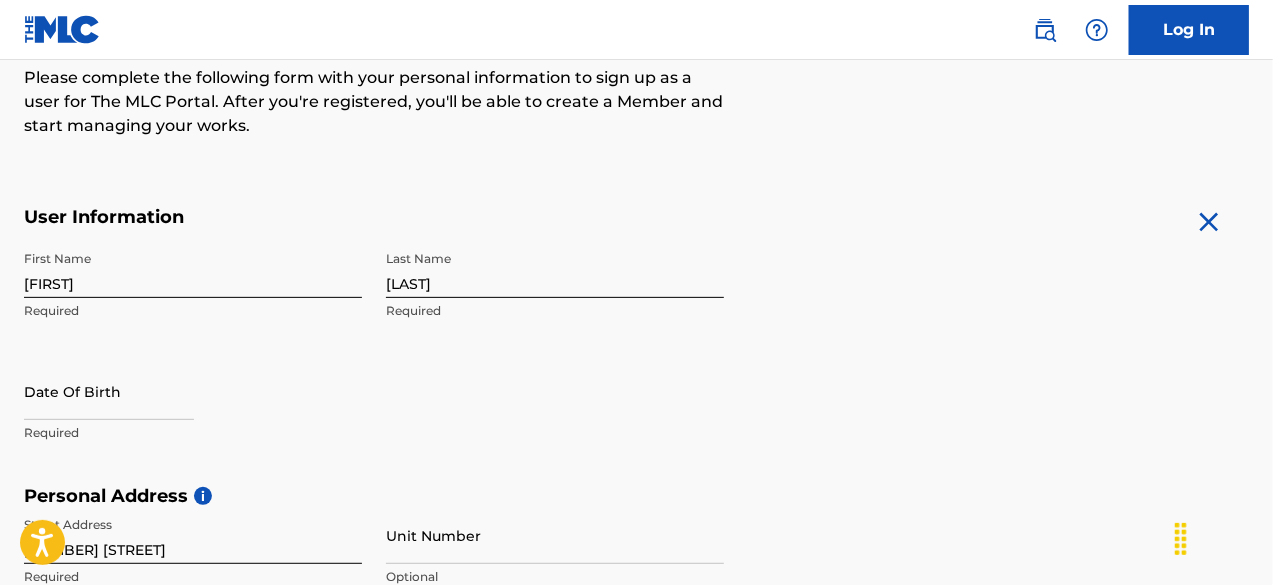 scroll, scrollTop: 265, scrollLeft: 0, axis: vertical 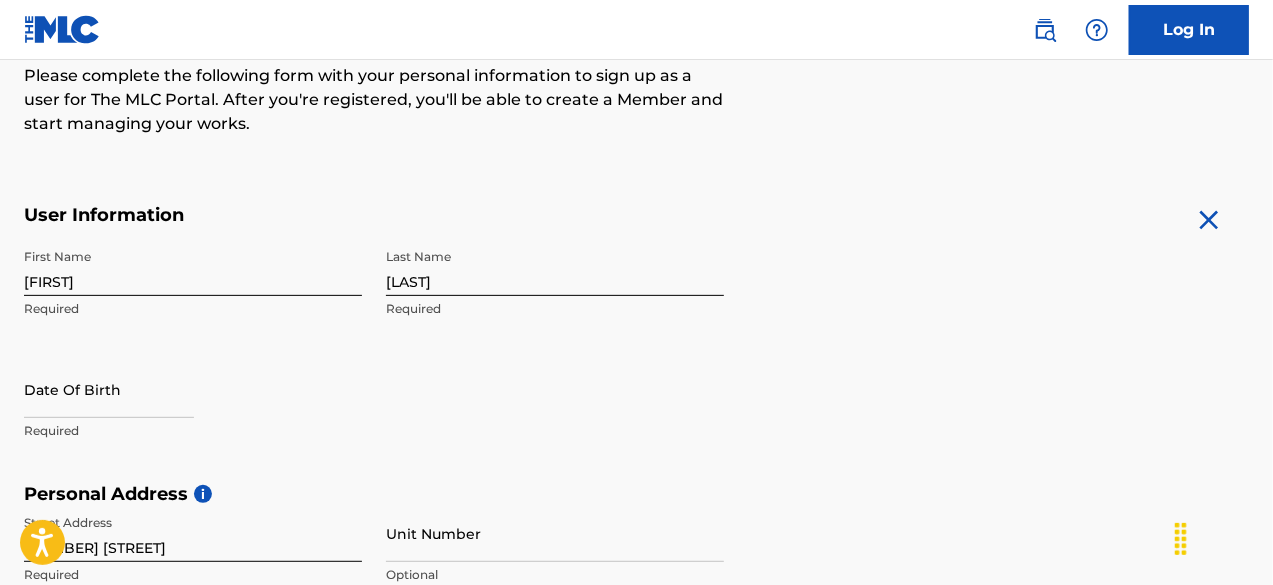 click at bounding box center [109, 389] 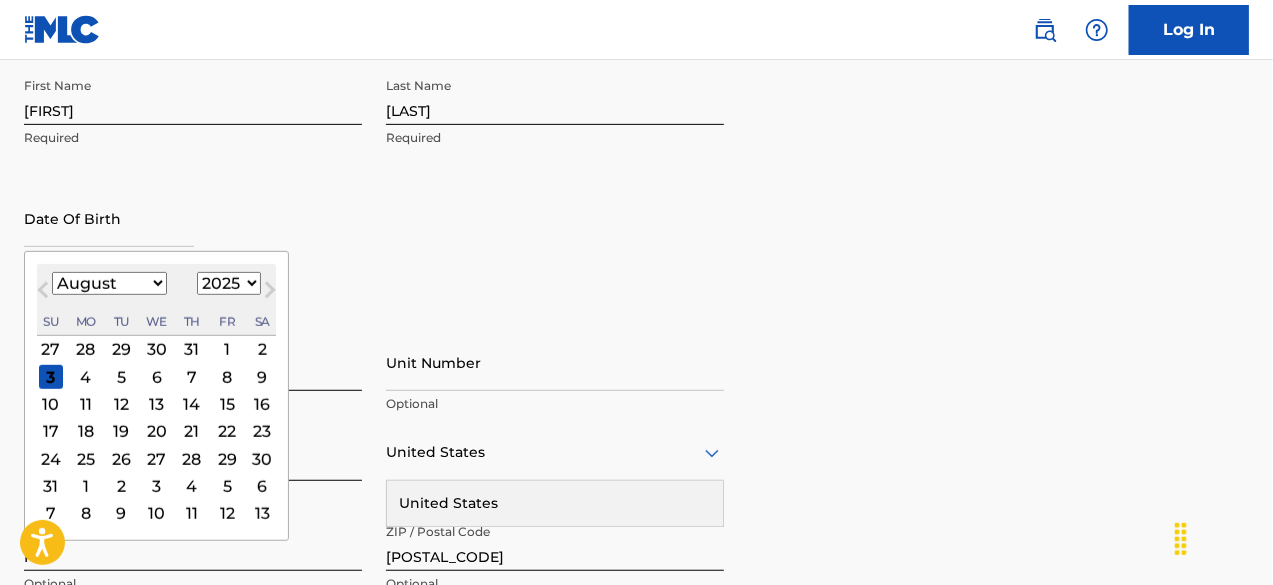scroll, scrollTop: 483, scrollLeft: 0, axis: vertical 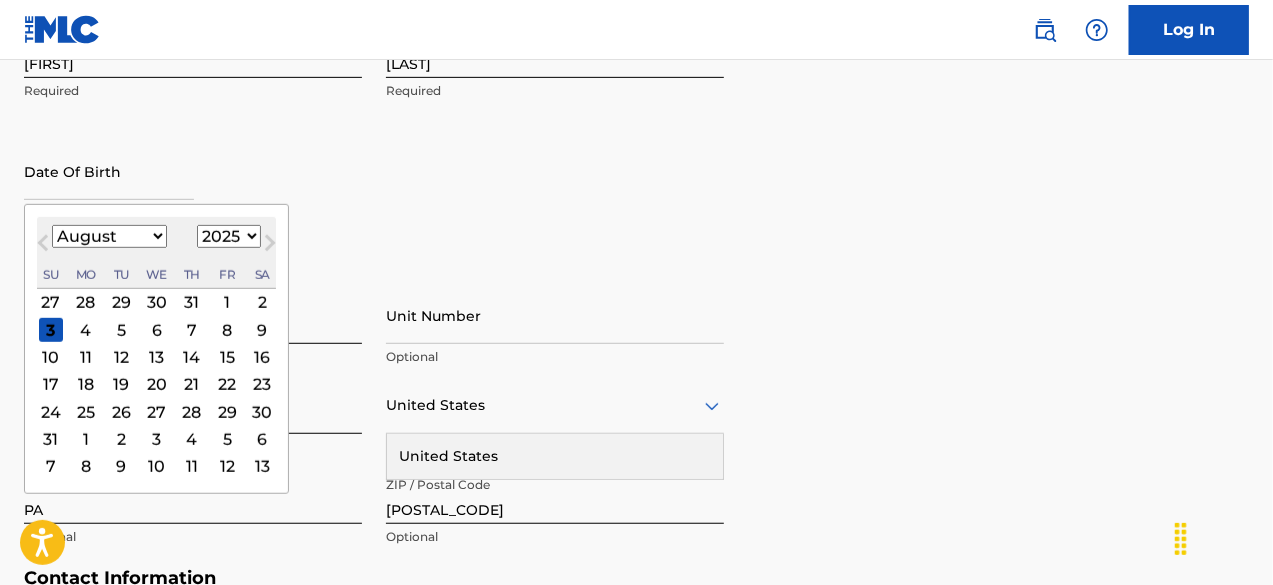 click on "1899 1900 1901 1902 1903 1904 1905 1906 1907 1908 1909 1910 1911 1912 1913 1914 1915 1916 1917 1918 1919 1920 1921 1922 1923 1924 1925 1926 1927 1928 1929 1930 1931 1932 1933 1934 1935 1936 1937 1938 1939 1940 1941 1942 1943 1944 1945 1946 1947 1948 1949 1950 1951 1952 1953 1954 1955 1956 1957 1958 1959 1960 1961 1962 1963 1964 1965 1966 1967 1968 1969 1970 1971 1972 1973 1974 1975 1976 1977 1978 1979 1980 1981 1982 1983 1984 1985 1986 1987 1988 1989 1990 1991 1992 1993 1994 1995 1996 1997 1998 1999 2000 2001 2002 2003 2004 2005 2006 2007 2008 2009 2010 2011 2012 2013 2014 2015 2016 2017 2018 2019 2020 2021 2022 2023 2024 2025 2026 2027 2028 2029 2030 2031 2032 2033 2034 2035 2036 2037 2038 2039 2040 2041 2042 2043 2044 2045 2046 2047 2048 2049 2050 2051 2052 2053 2054 2055 2056 2057 2058 2059 2060 2061 2062 2063 2064 2065 2066 2067 2068 2069 2070 2071 2072 2073 2074 2075 2076 2077 2078 2079 2080 2081 2082 2083 2084 2085 2086 2087 2088 2089 2090 2091 2092 2093 2094 2095 2096 2097 2098 2099 2100" at bounding box center (229, 236) 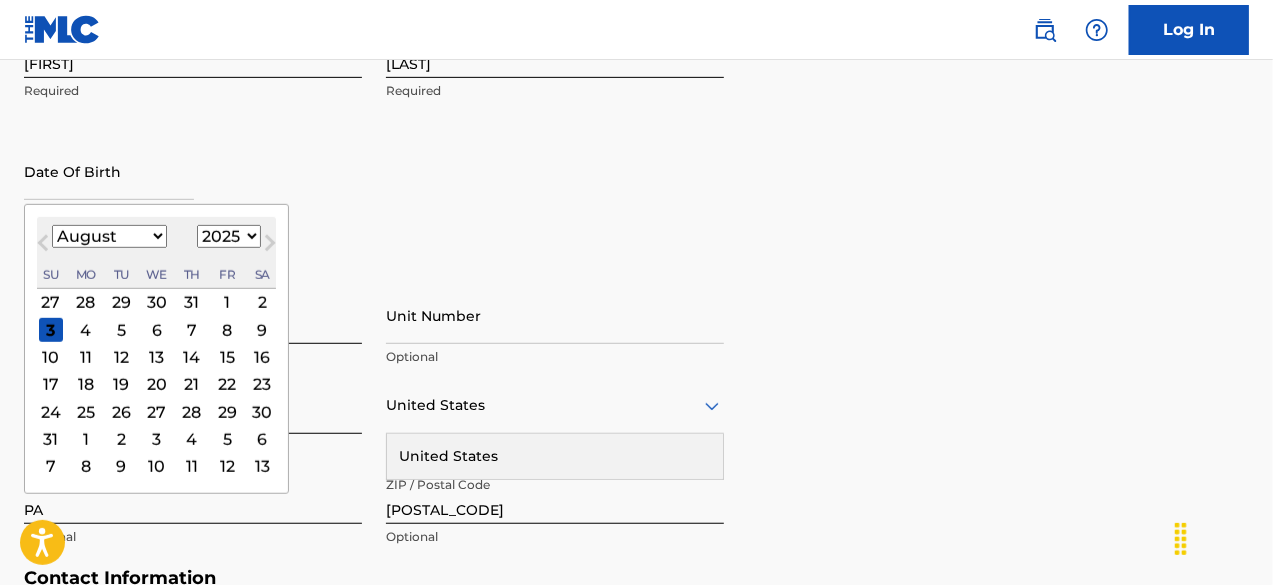 select on "1984" 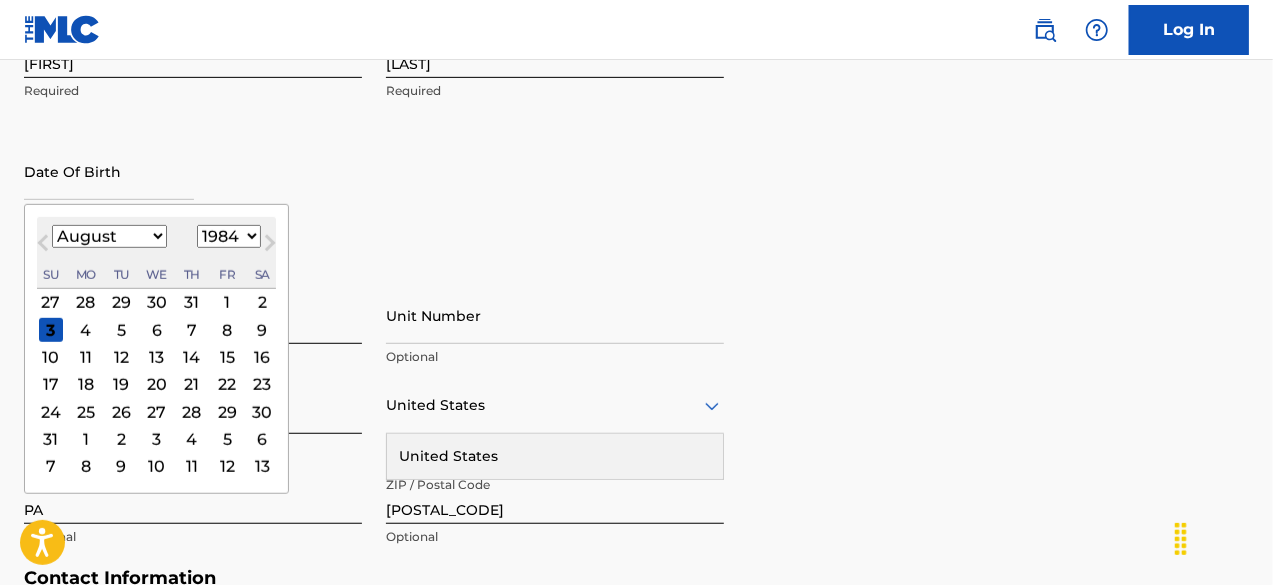 click on "1899 1900 1901 1902 1903 1904 1905 1906 1907 1908 1909 1910 1911 1912 1913 1914 1915 1916 1917 1918 1919 1920 1921 1922 1923 1924 1925 1926 1927 1928 1929 1930 1931 1932 1933 1934 1935 1936 1937 1938 1939 1940 1941 1942 1943 1944 1945 1946 1947 1948 1949 1950 1951 1952 1953 1954 1955 1956 1957 1958 1959 1960 1961 1962 1963 1964 1965 1966 1967 1968 1969 1970 1971 1972 1973 1974 1975 1976 1977 1978 1979 1980 1981 1982 1983 1984 1985 1986 1987 1988 1989 1990 1991 1992 1993 1994 1995 1996 1997 1998 1999 2000 2001 2002 2003 2004 2005 2006 2007 2008 2009 2010 2011 2012 2013 2014 2015 2016 2017 2018 2019 2020 2021 2022 2023 2024 2025 2026 2027 2028 2029 2030 2031 2032 2033 2034 2035 2036 2037 2038 2039 2040 2041 2042 2043 2044 2045 2046 2047 2048 2049 2050 2051 2052 2053 2054 2055 2056 2057 2058 2059 2060 2061 2062 2063 2064 2065 2066 2067 2068 2069 2070 2071 2072 2073 2074 2075 2076 2077 2078 2079 2080 2081 2082 2083 2084 2085 2086 2087 2088 2089 2090 2091 2092 2093 2094 2095 2096 2097 2098 2099 2100" at bounding box center [229, 236] 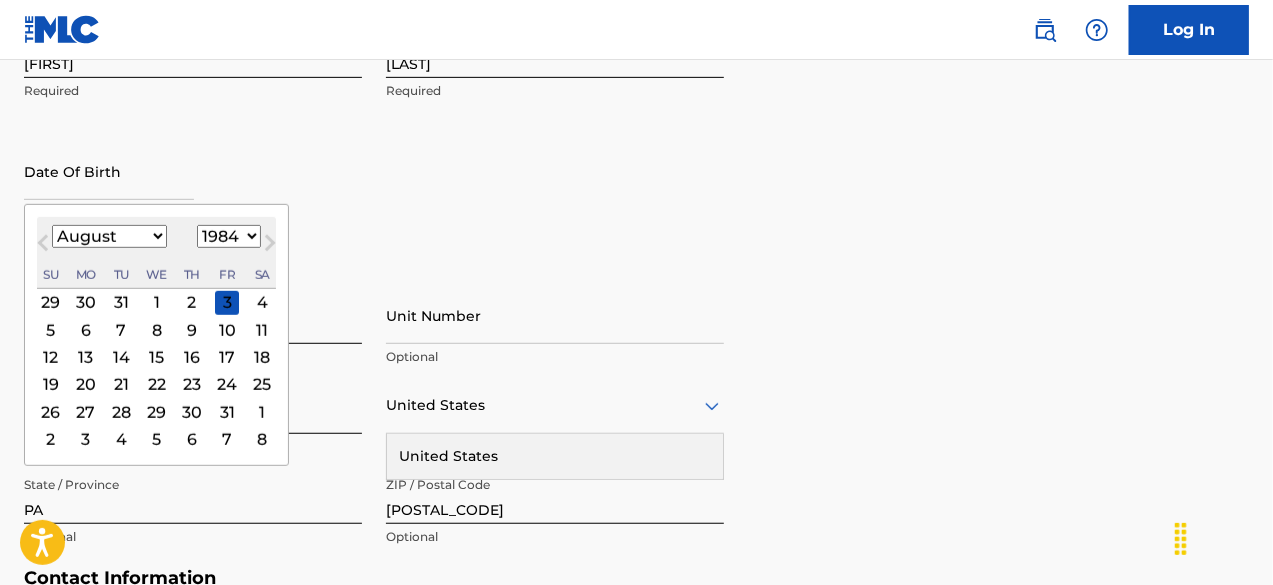 click on "31" at bounding box center [227, 412] 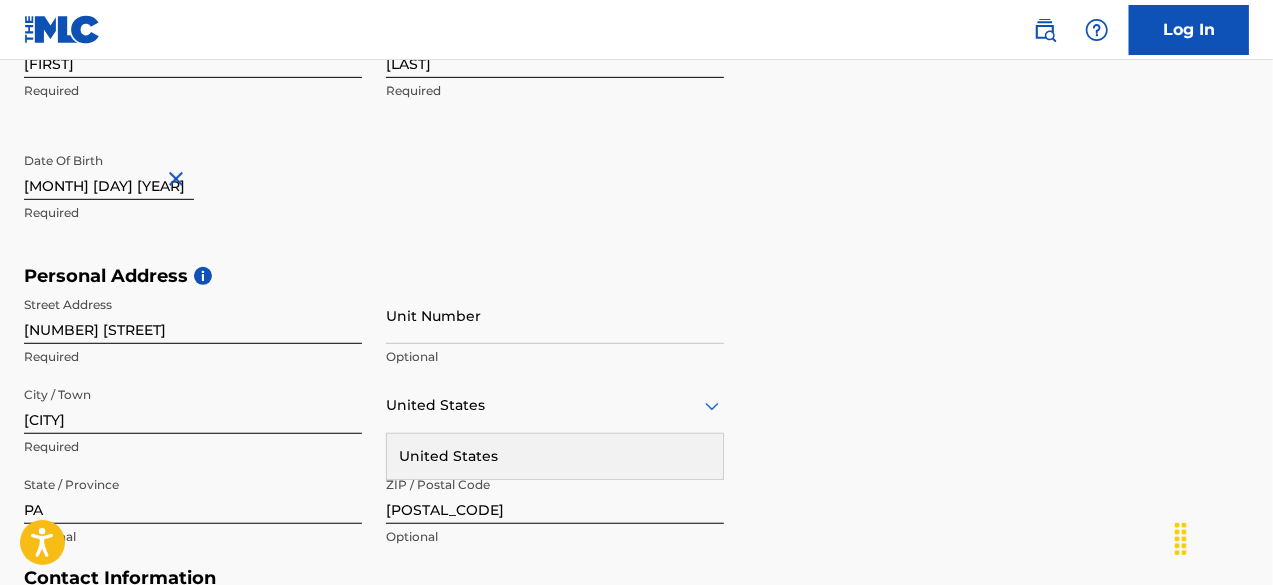 type on "[MONTH] [DAY] [YEAR]" 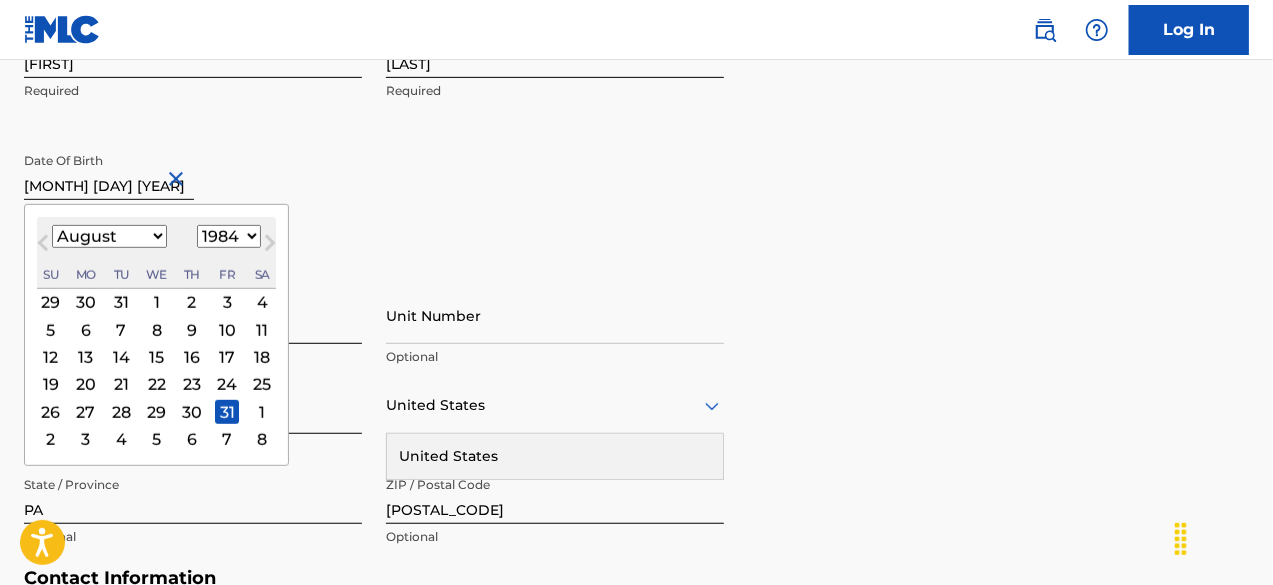 click on "January February March April May June July August September October November December" at bounding box center [109, 236] 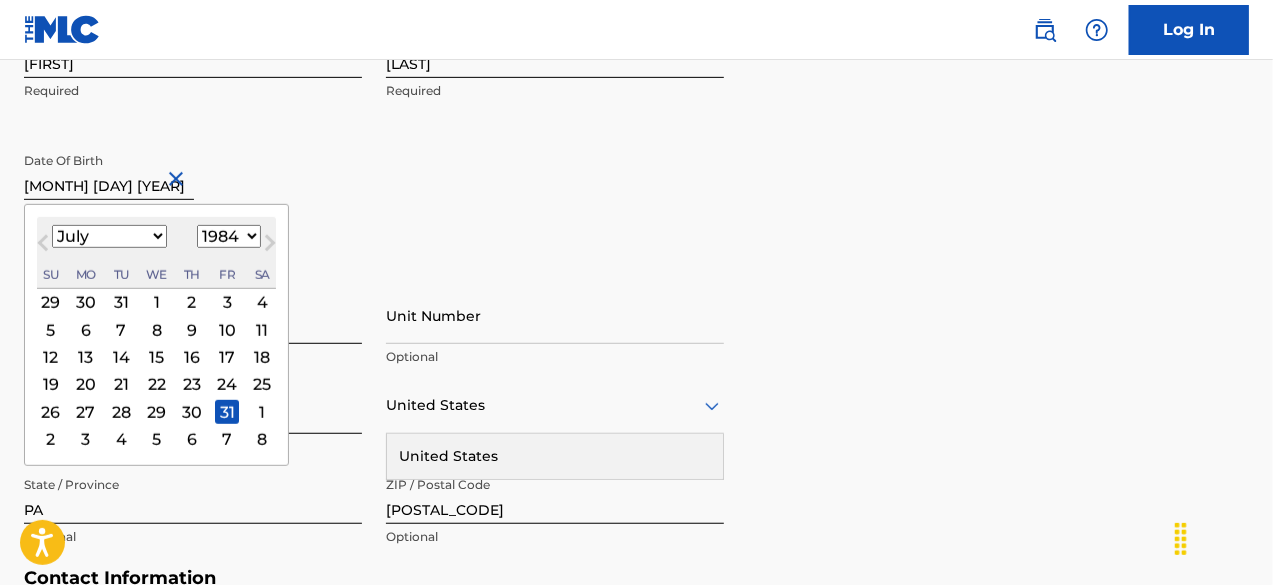 click on "January February March April May June July August September October November December" at bounding box center (109, 236) 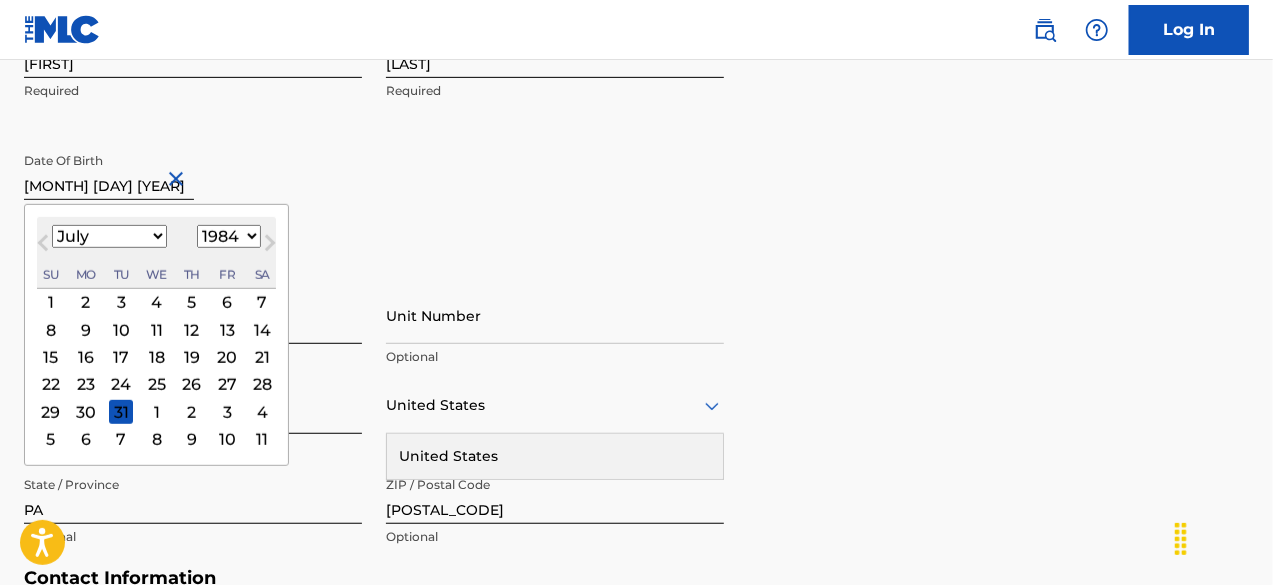 click on "31" at bounding box center (121, 412) 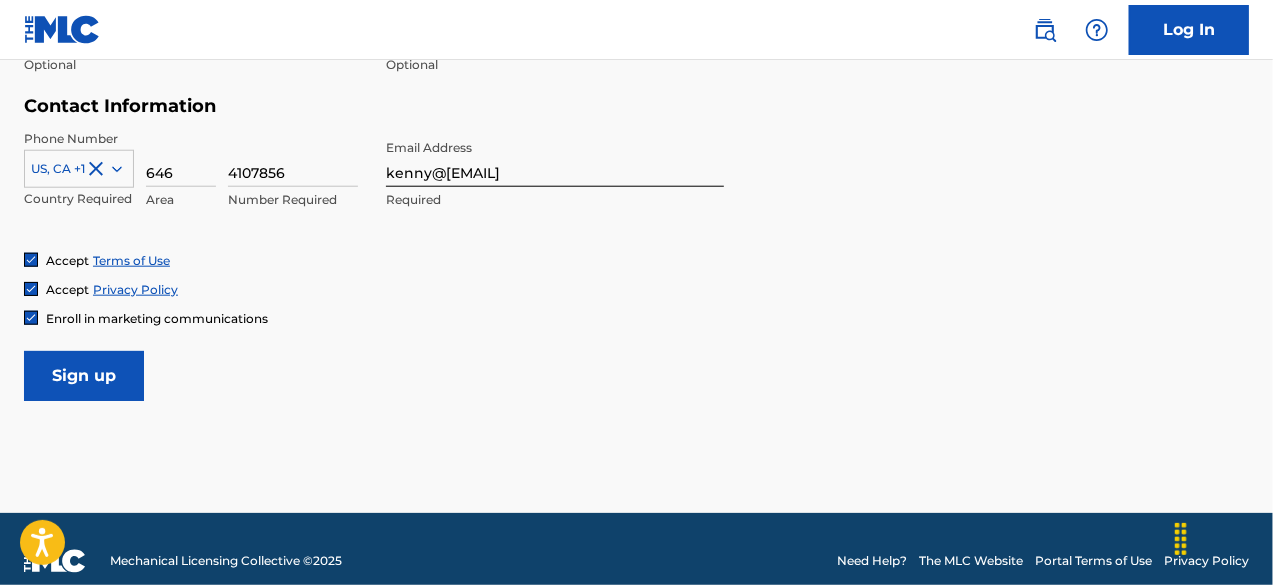 scroll, scrollTop: 956, scrollLeft: 0, axis: vertical 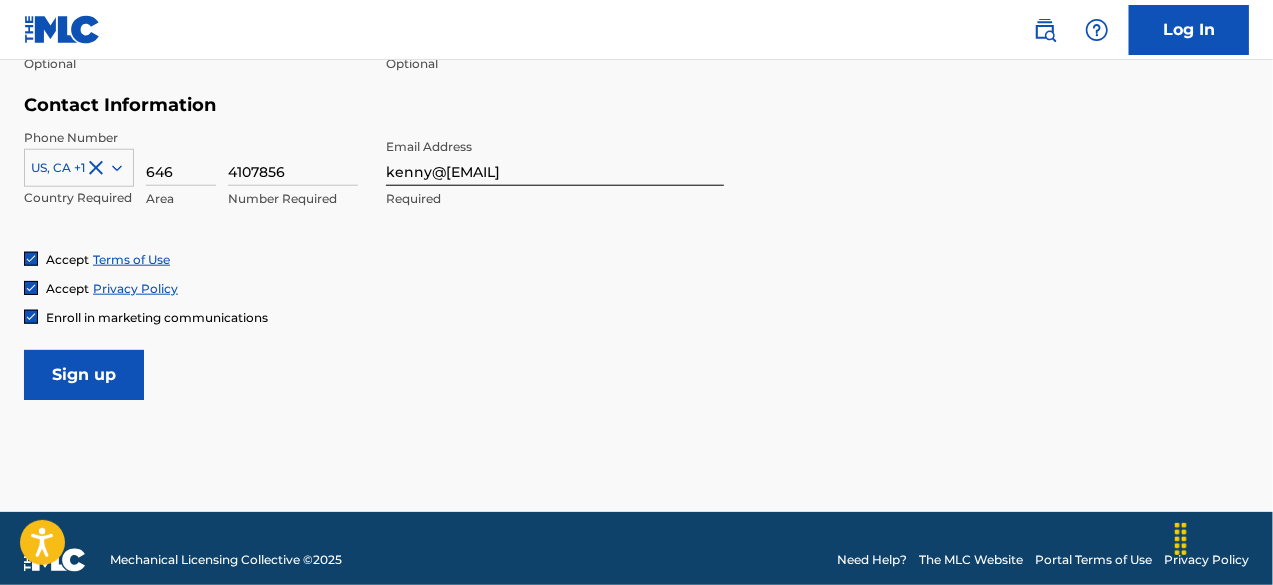 click on "Sign up" at bounding box center (84, 375) 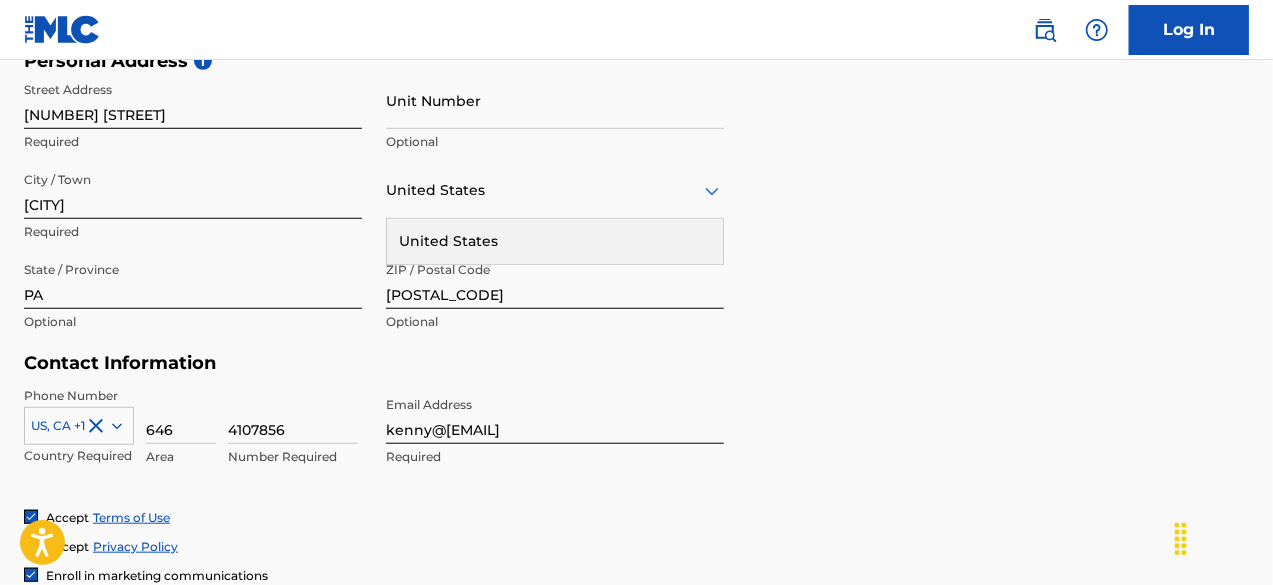 scroll, scrollTop: 697, scrollLeft: 0, axis: vertical 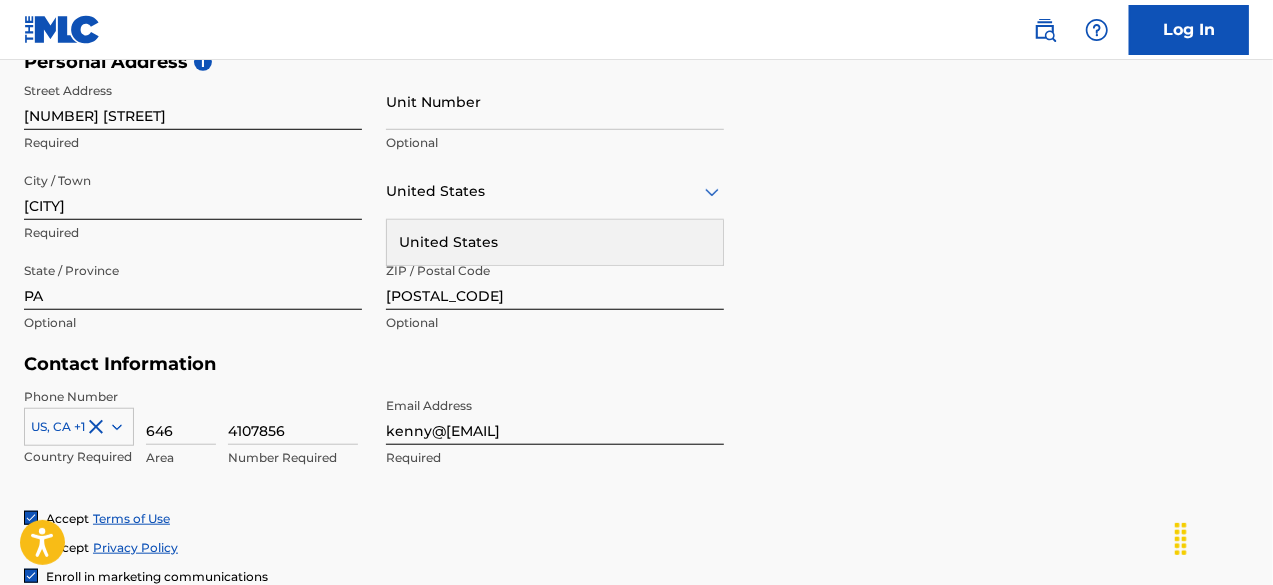 type 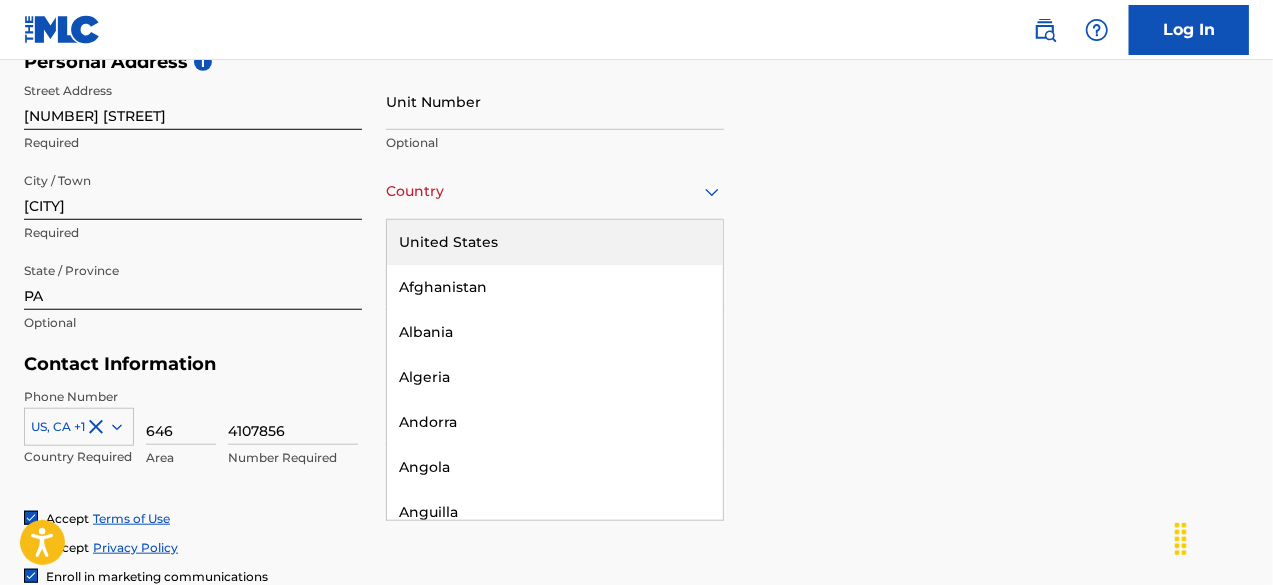 click at bounding box center [555, 191] 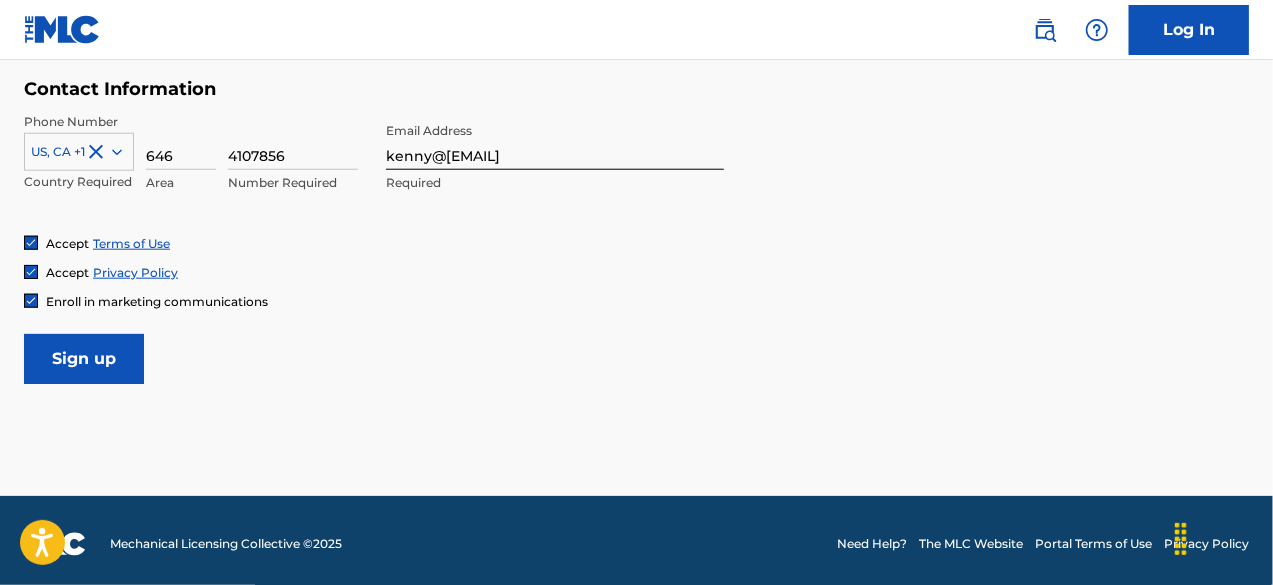 scroll, scrollTop: 978, scrollLeft: 0, axis: vertical 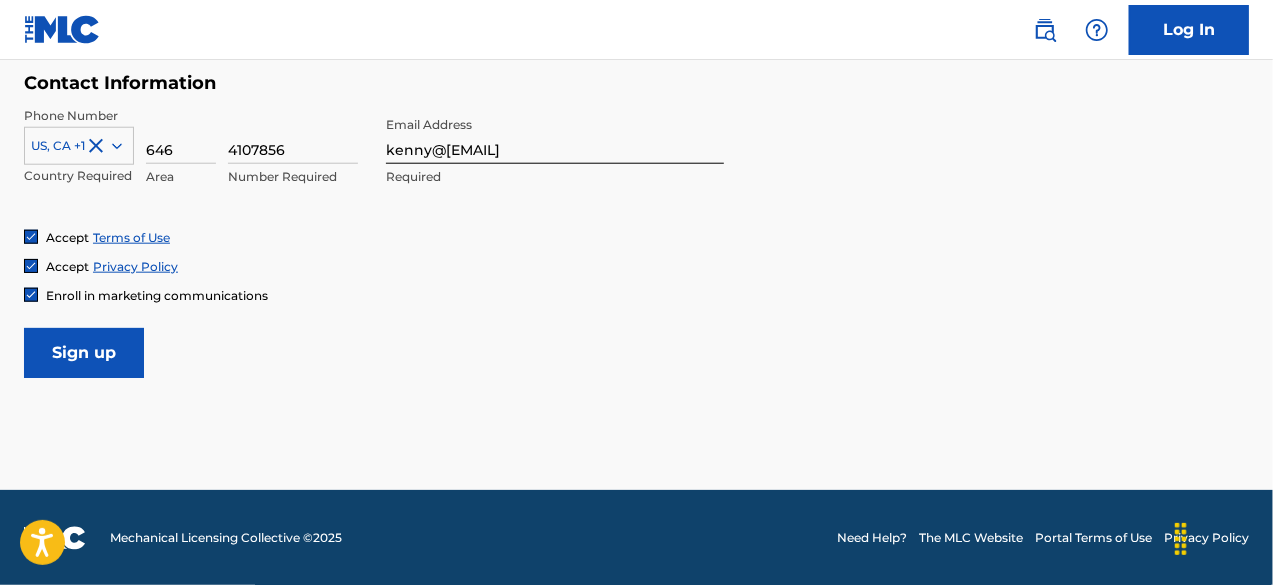 click on "Sign up" at bounding box center [84, 353] 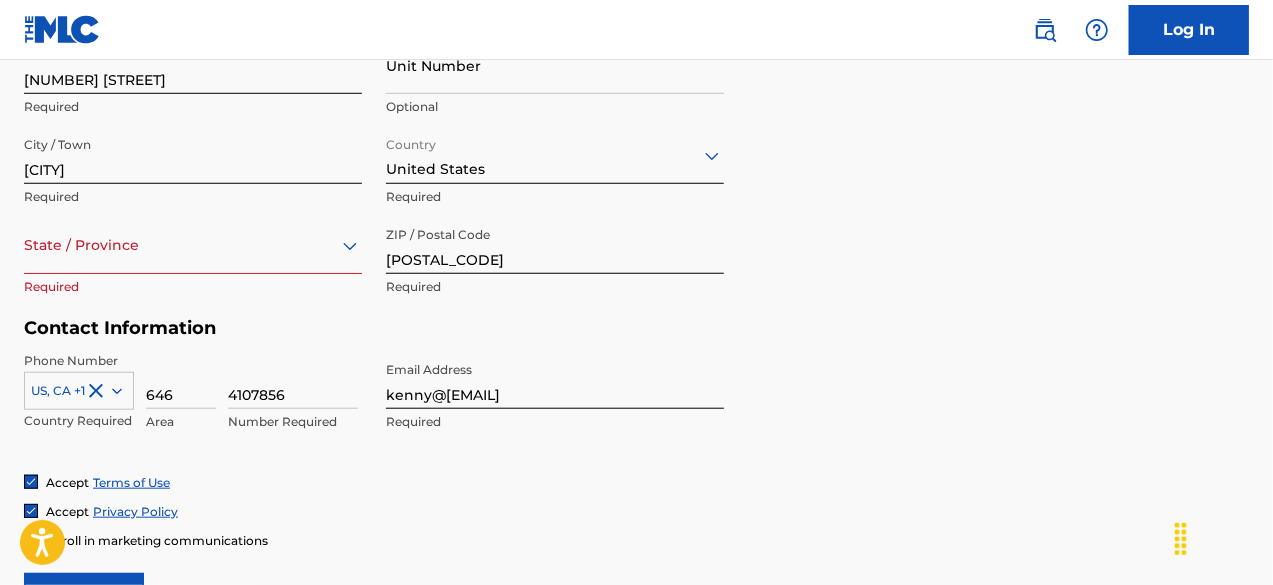 scroll, scrollTop: 734, scrollLeft: 0, axis: vertical 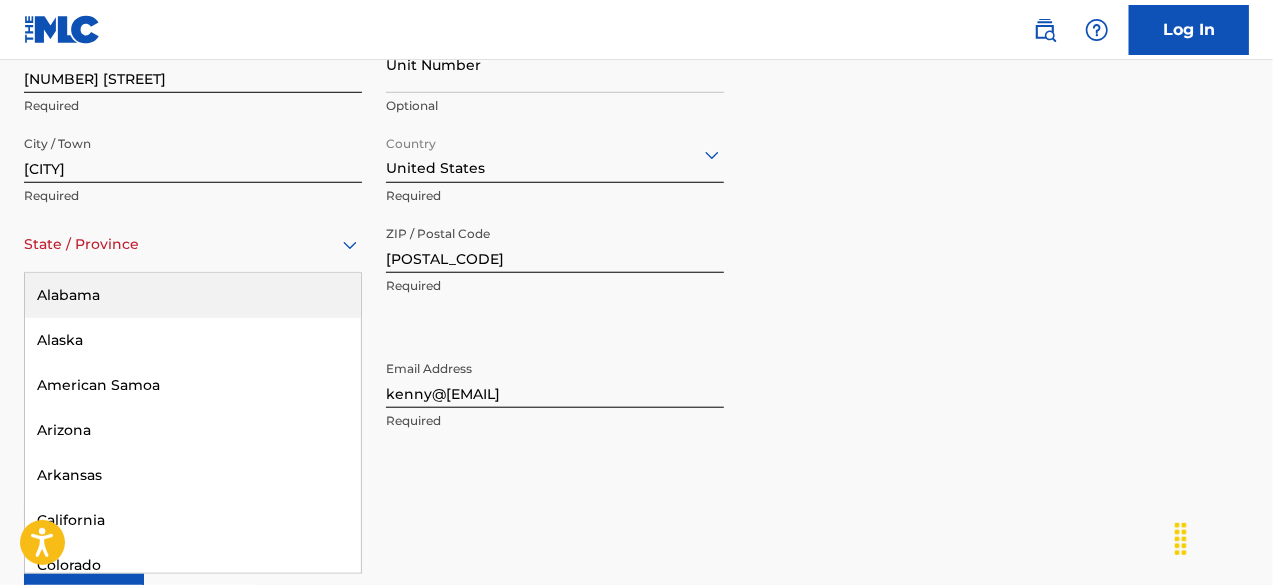 click on "State / Province" at bounding box center [193, 244] 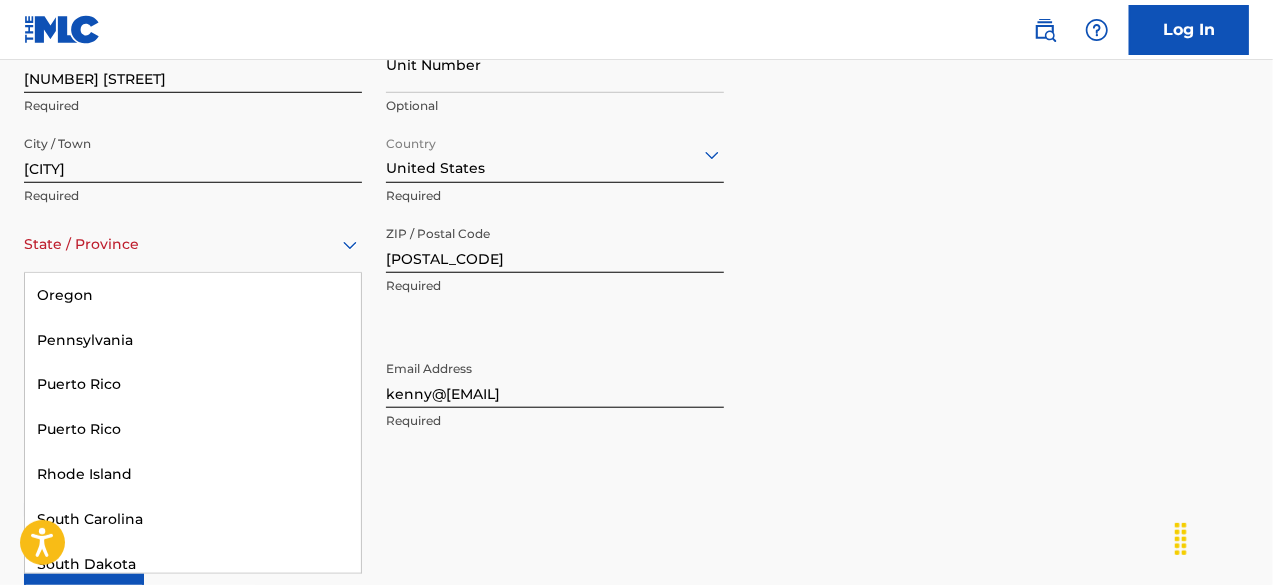 scroll, scrollTop: 1801, scrollLeft: 0, axis: vertical 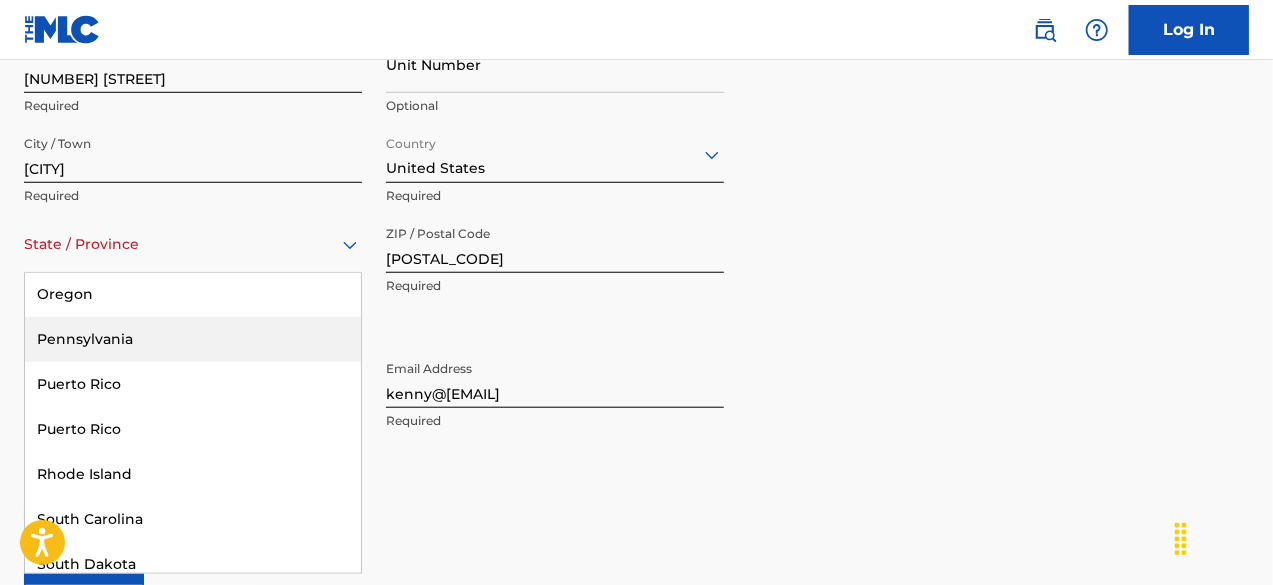 click on "Pennsylvania" at bounding box center (193, 339) 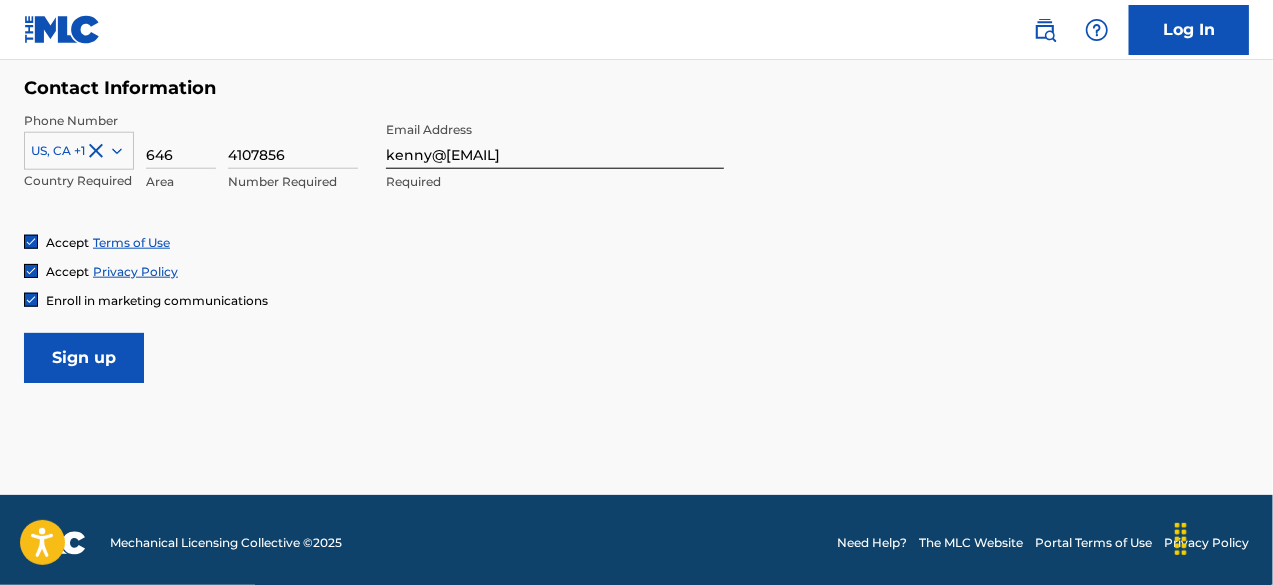 scroll, scrollTop: 978, scrollLeft: 0, axis: vertical 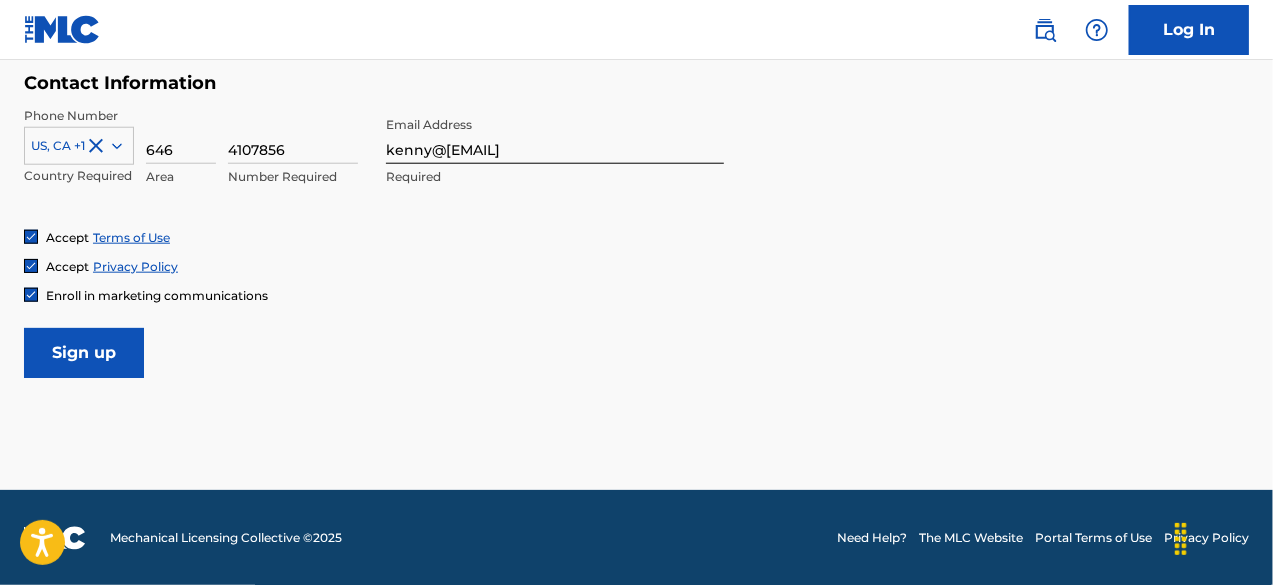 click on "Sign up" at bounding box center (84, 353) 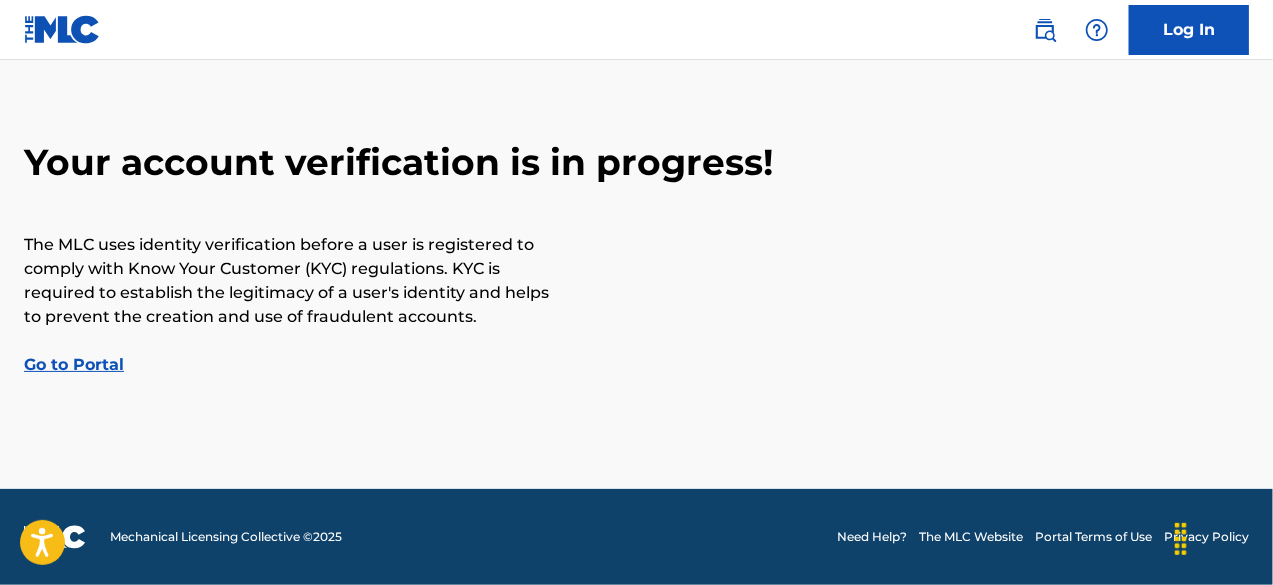 scroll, scrollTop: 0, scrollLeft: 0, axis: both 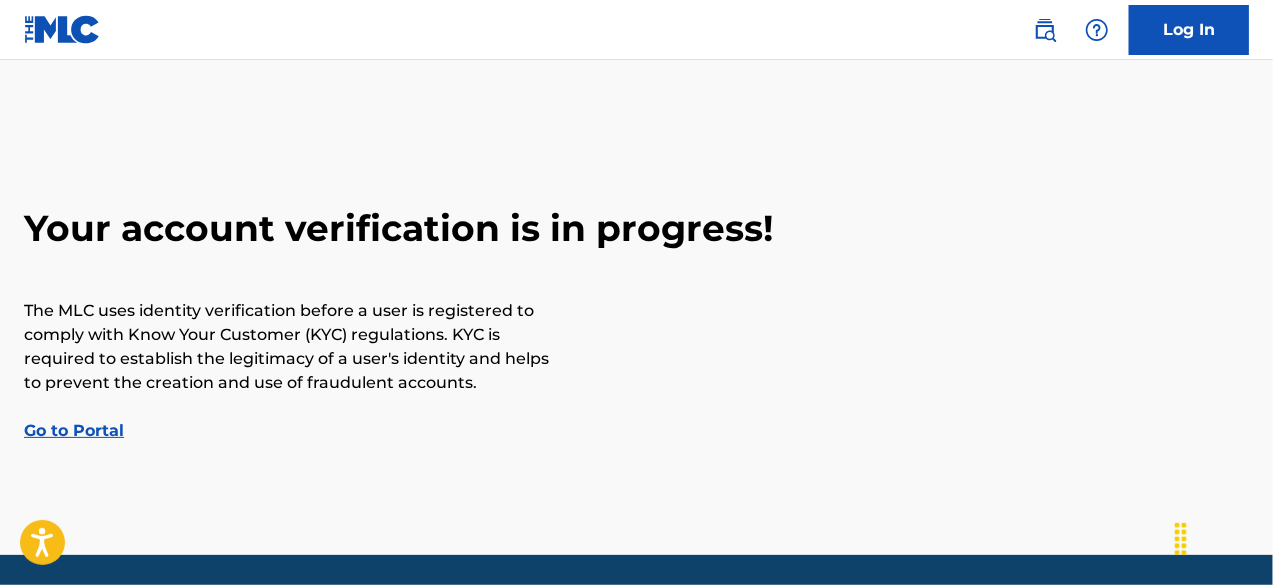 click on "Go to Portal" at bounding box center (74, 430) 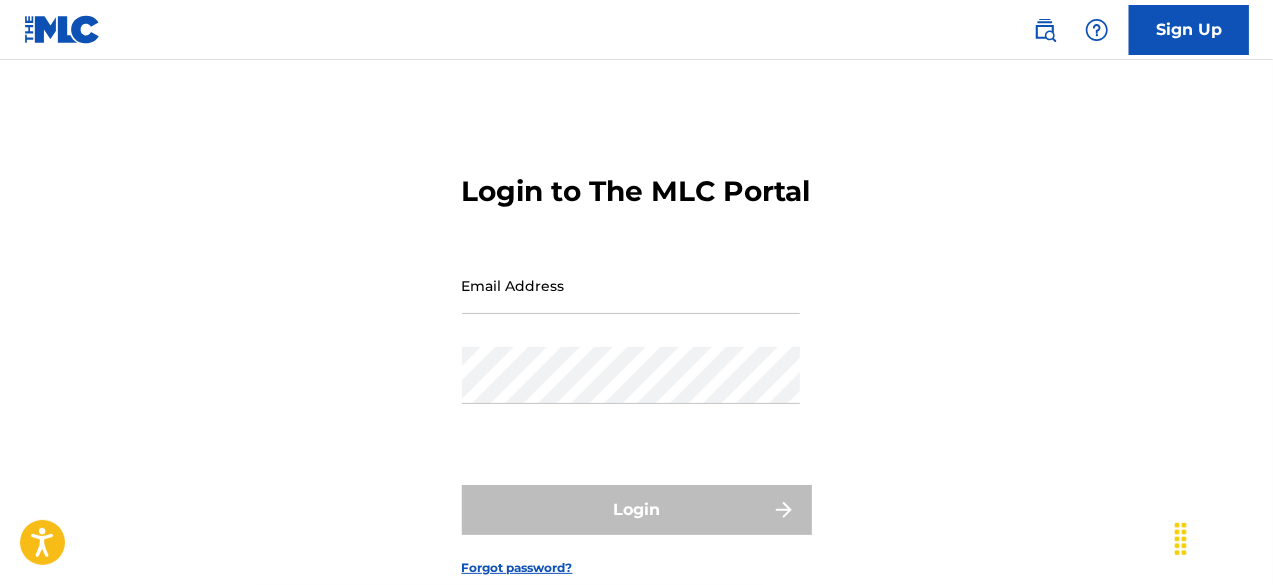 click on "Email Address" at bounding box center [631, 285] 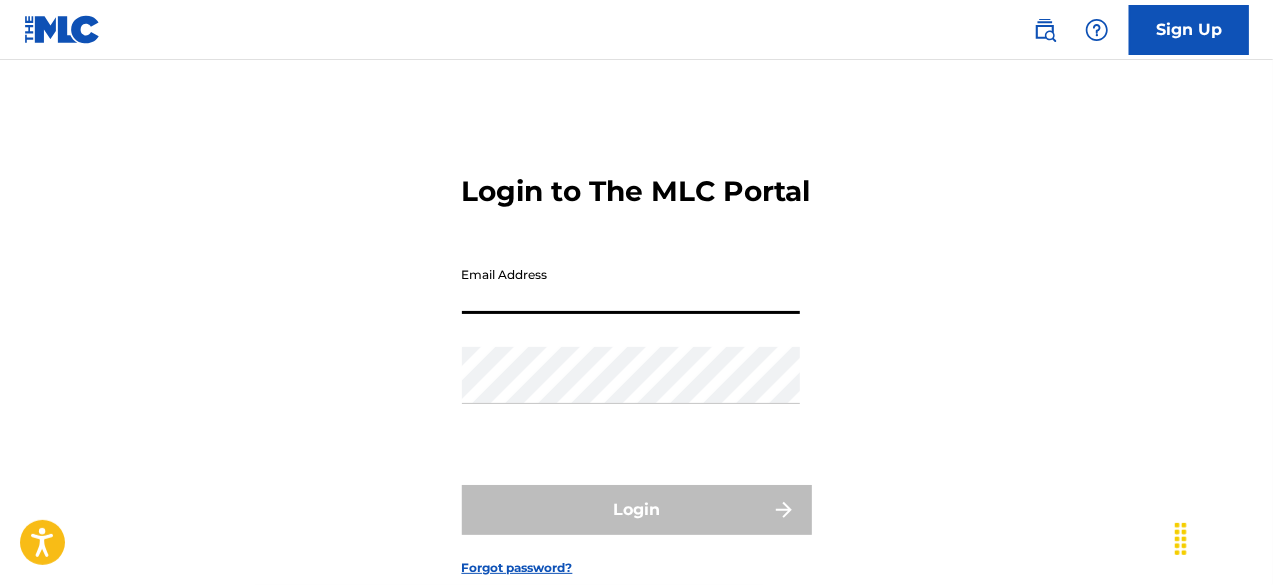 type on "kenny@[EMAIL]" 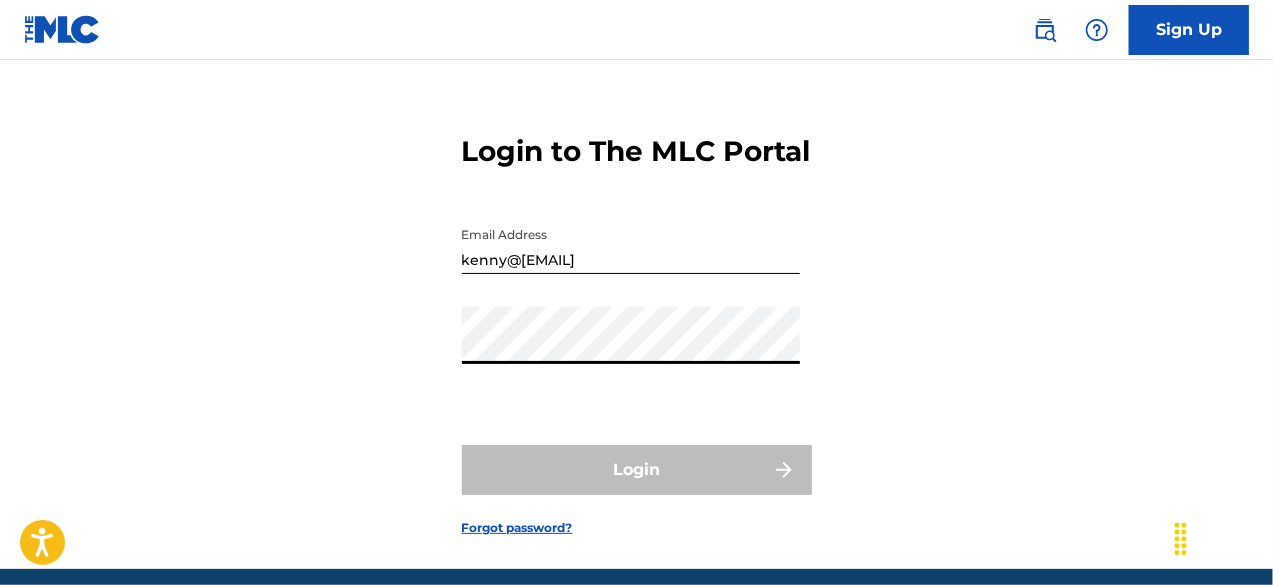 scroll, scrollTop: 41, scrollLeft: 0, axis: vertical 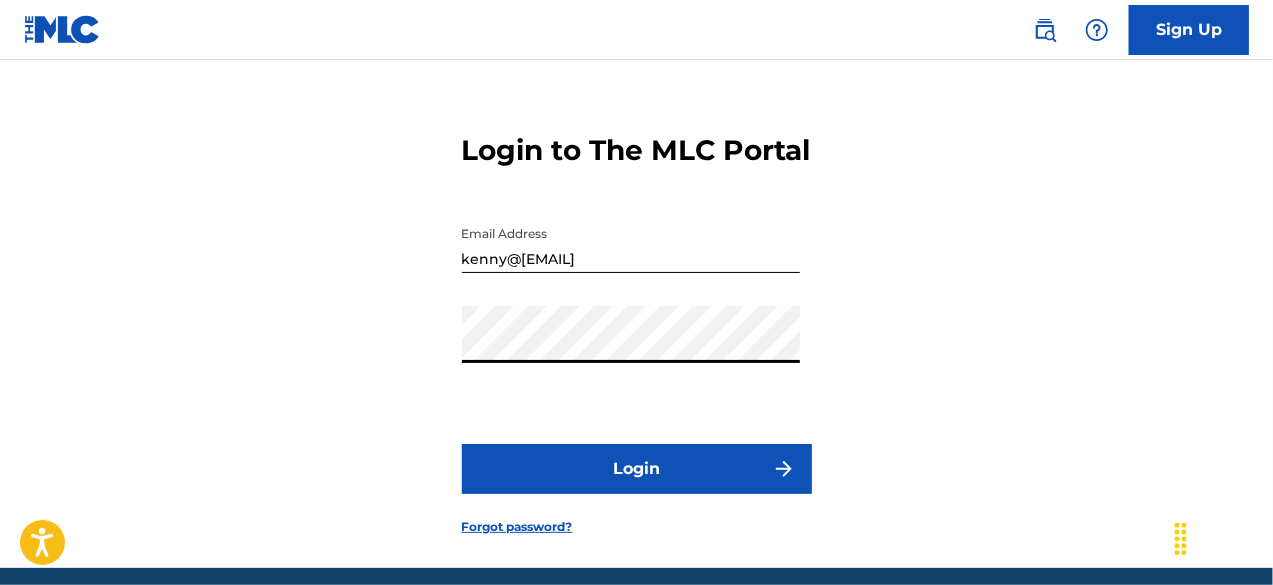 click on "Login" at bounding box center (637, 469) 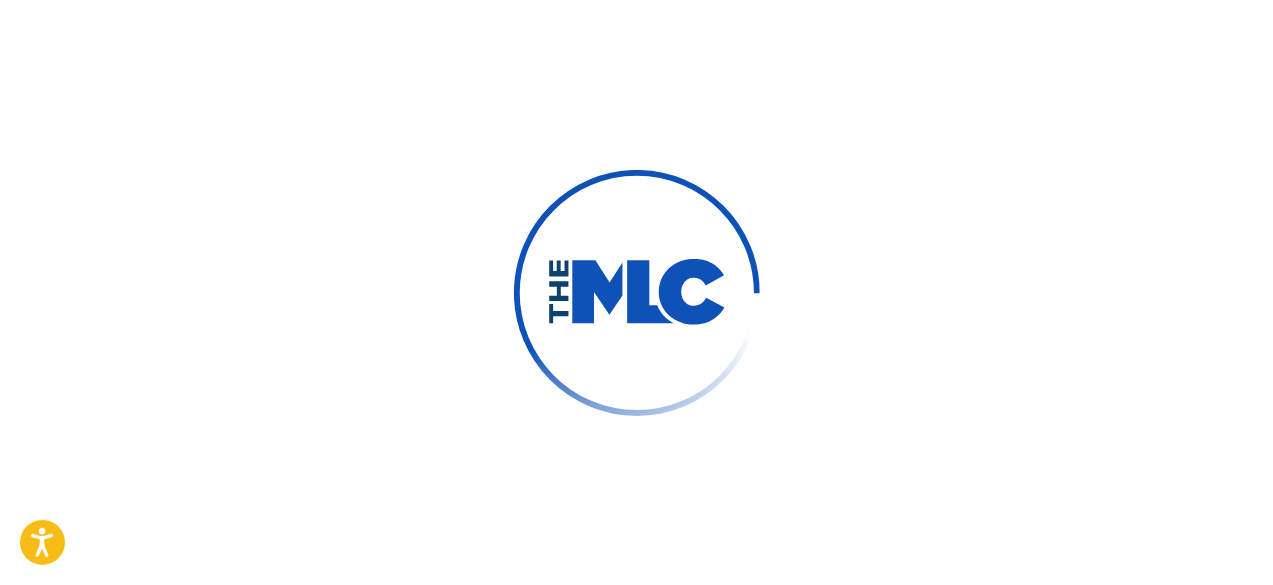 scroll, scrollTop: 47, scrollLeft: 0, axis: vertical 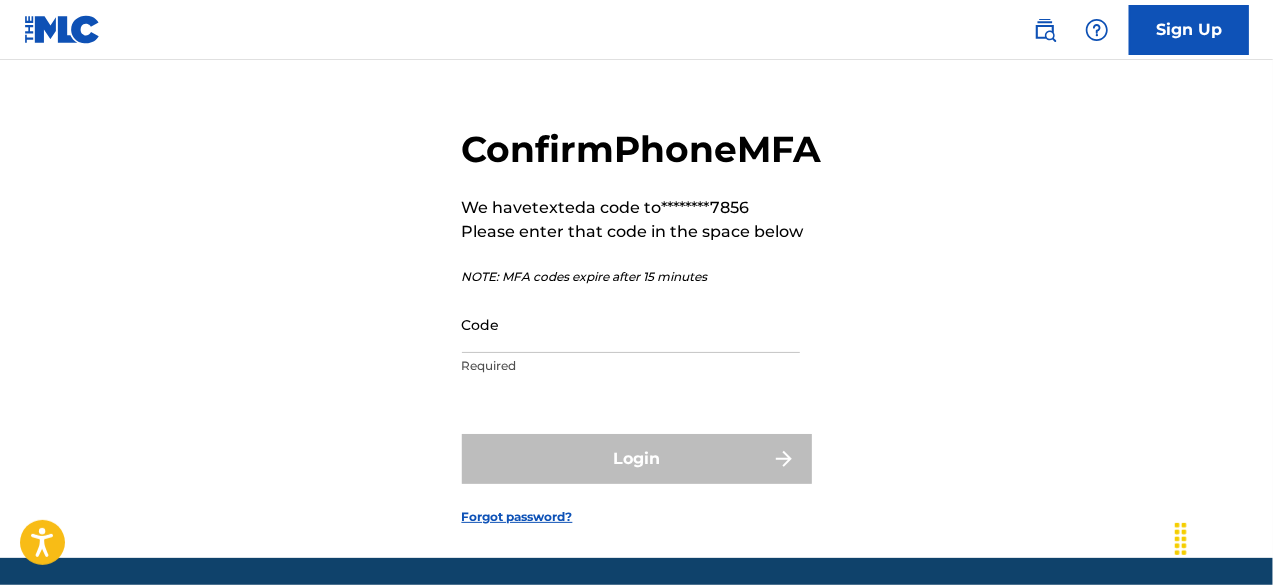 click on "Code Required" at bounding box center [631, 341] 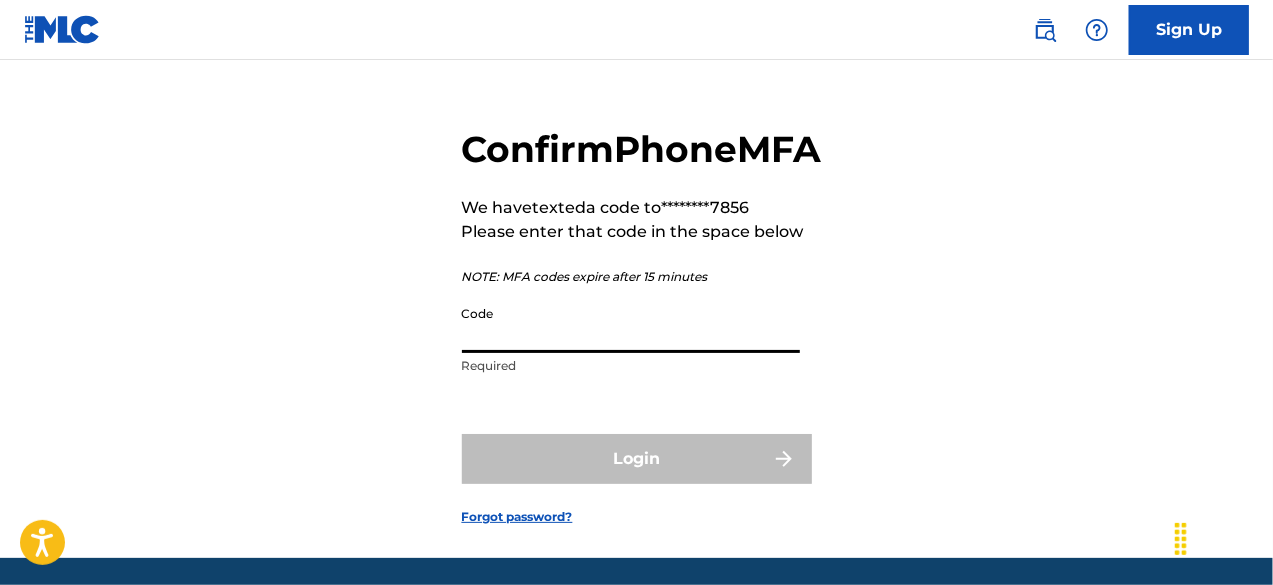 click on "Code" at bounding box center (631, 324) 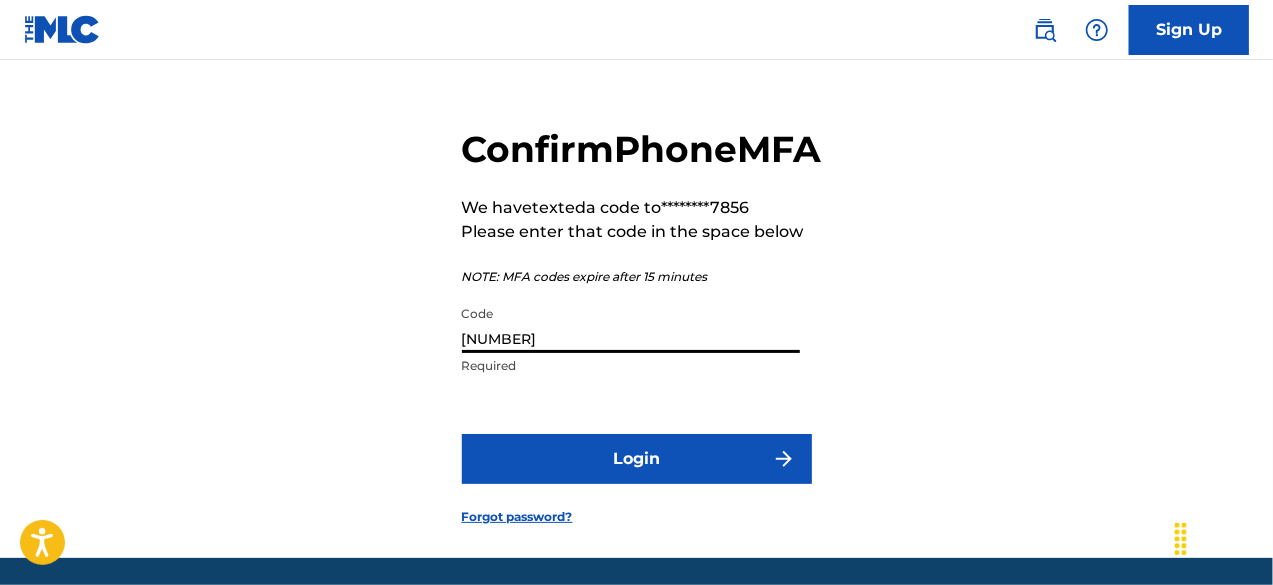 type on "[NUMBER]" 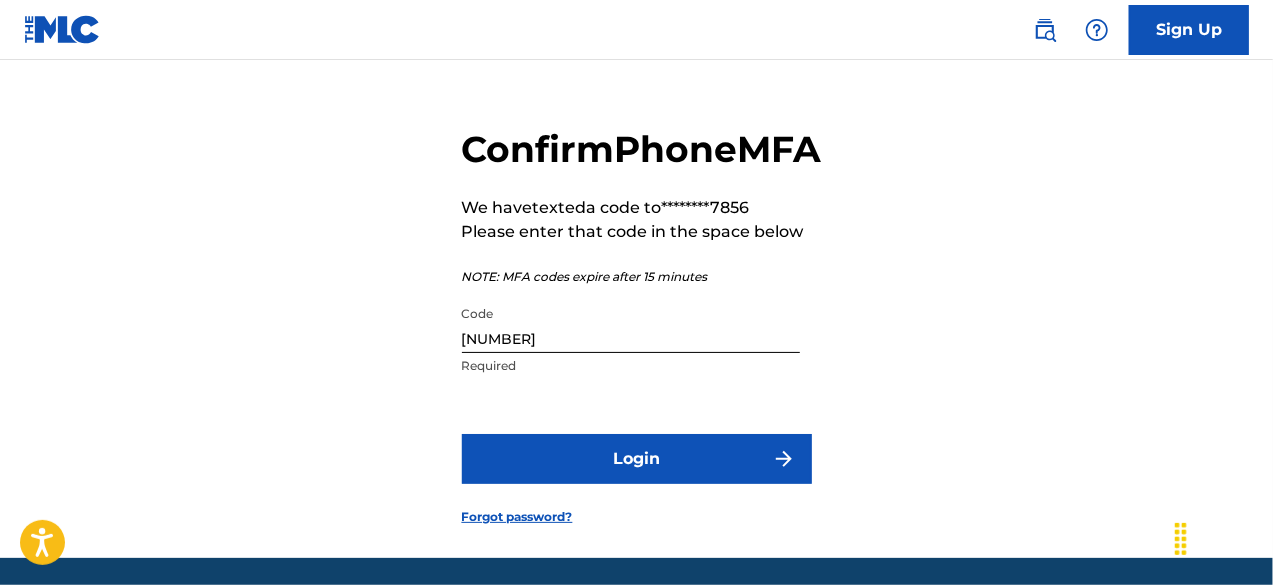 click on "Login" at bounding box center [637, 459] 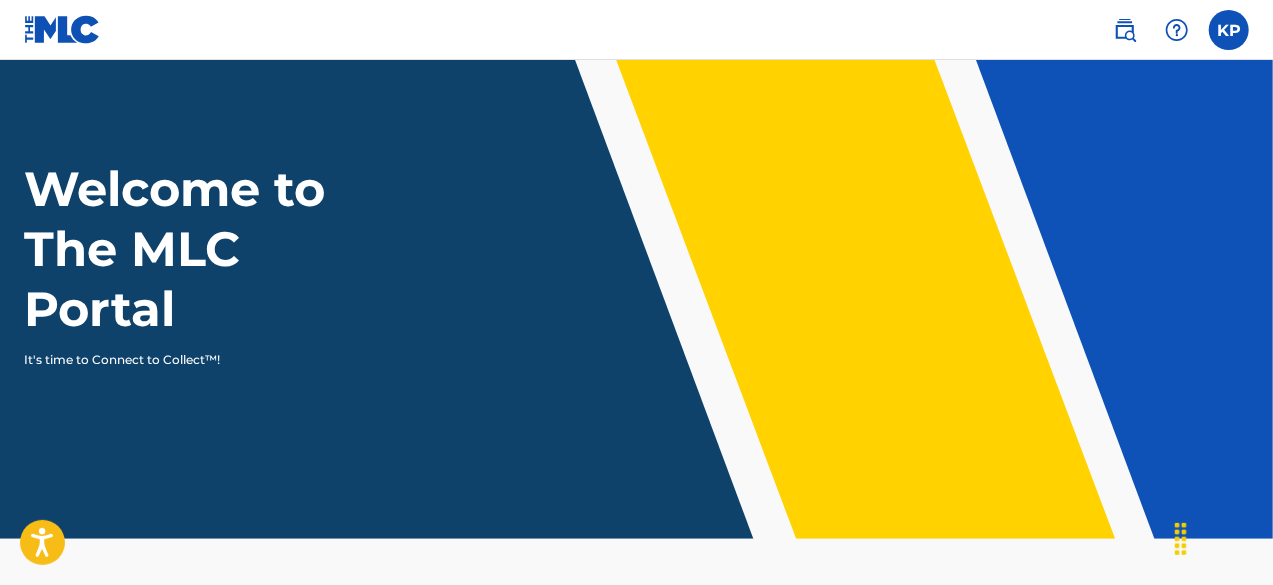 scroll, scrollTop: 0, scrollLeft: 0, axis: both 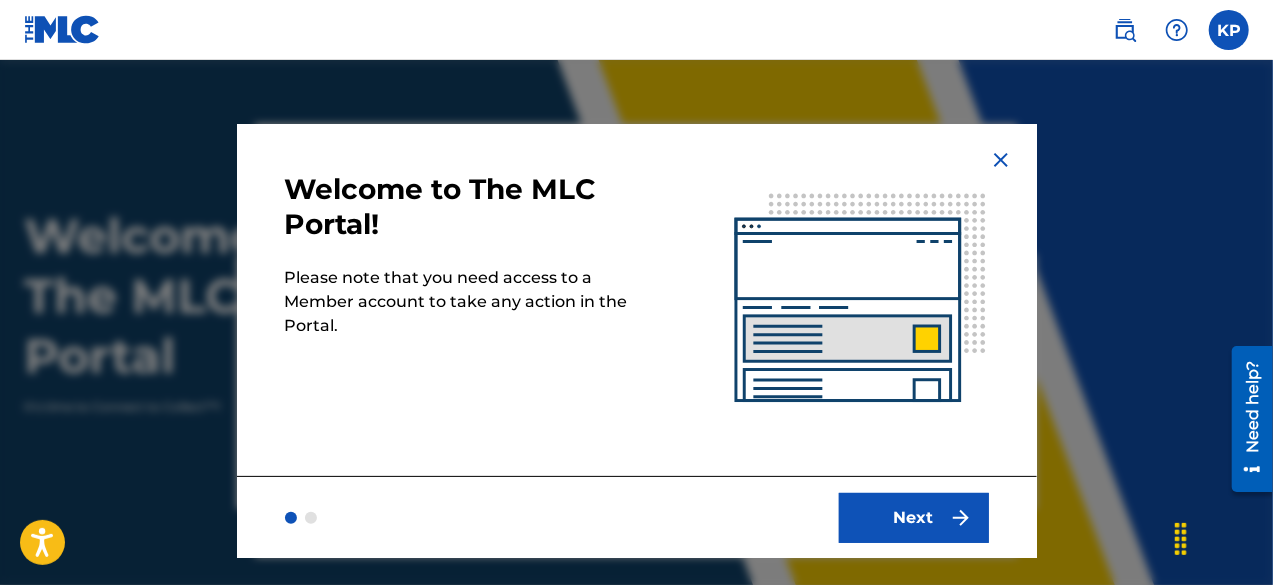 click on "Next" at bounding box center (637, 517) 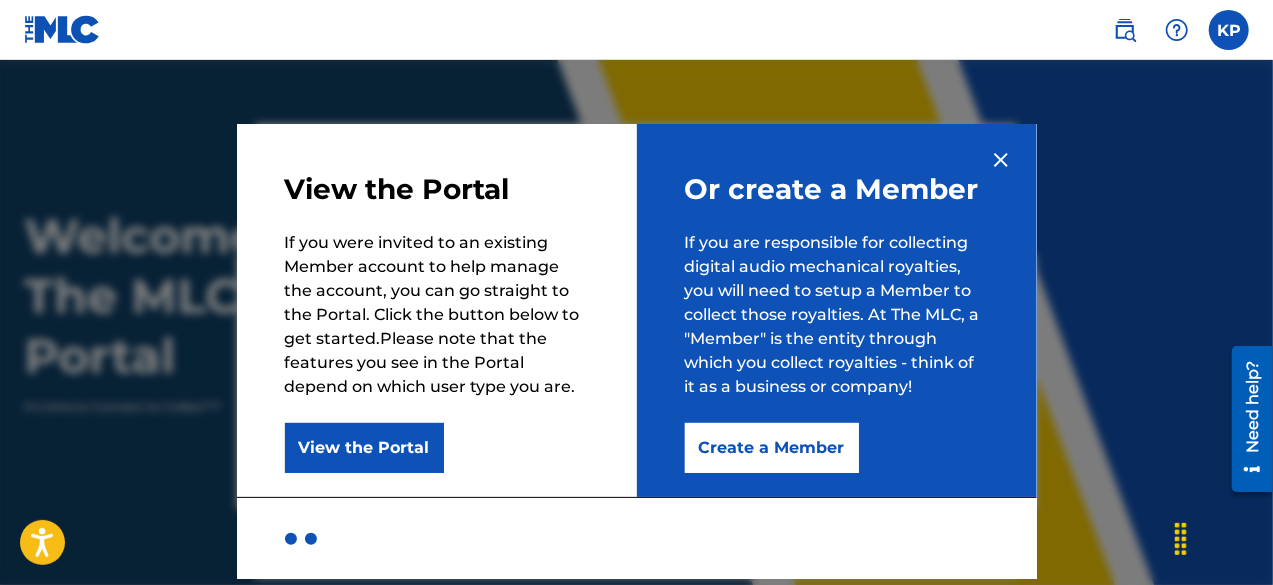 click on "View the Portal" at bounding box center (364, 448) 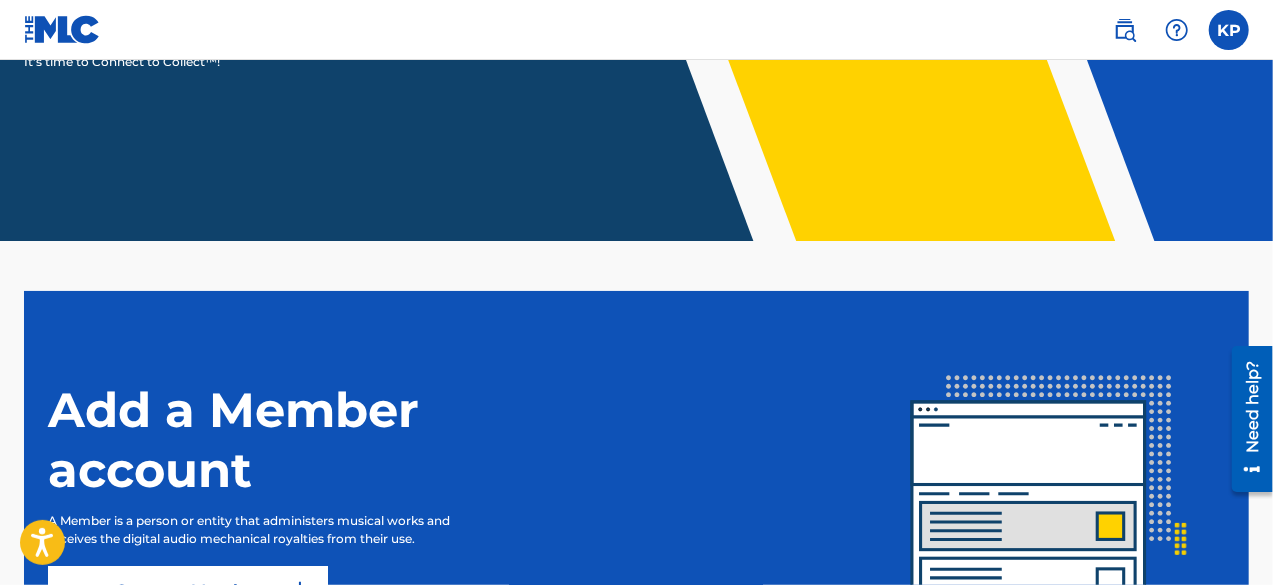 scroll, scrollTop: 560, scrollLeft: 0, axis: vertical 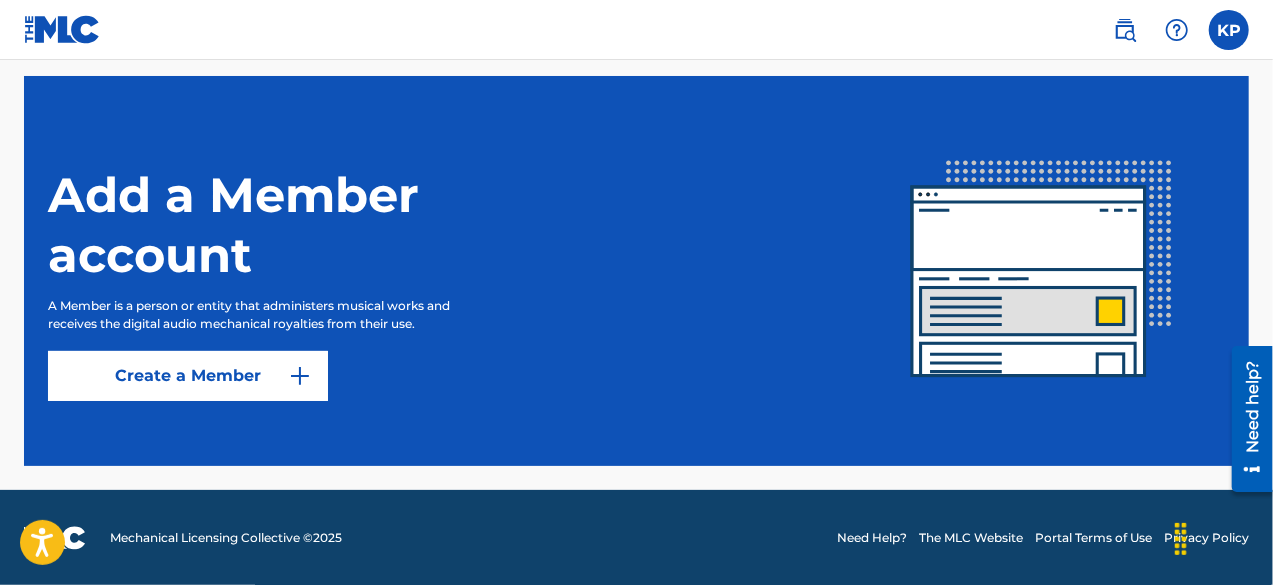 click on "Create a Member" at bounding box center [188, 376] 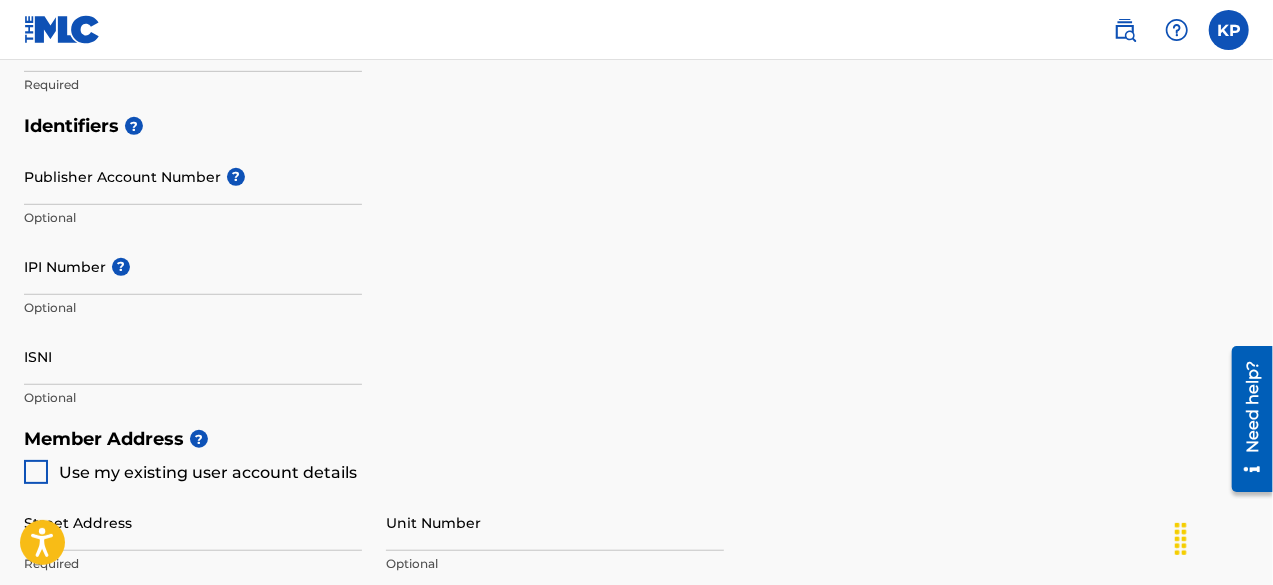 scroll, scrollTop: 0, scrollLeft: 0, axis: both 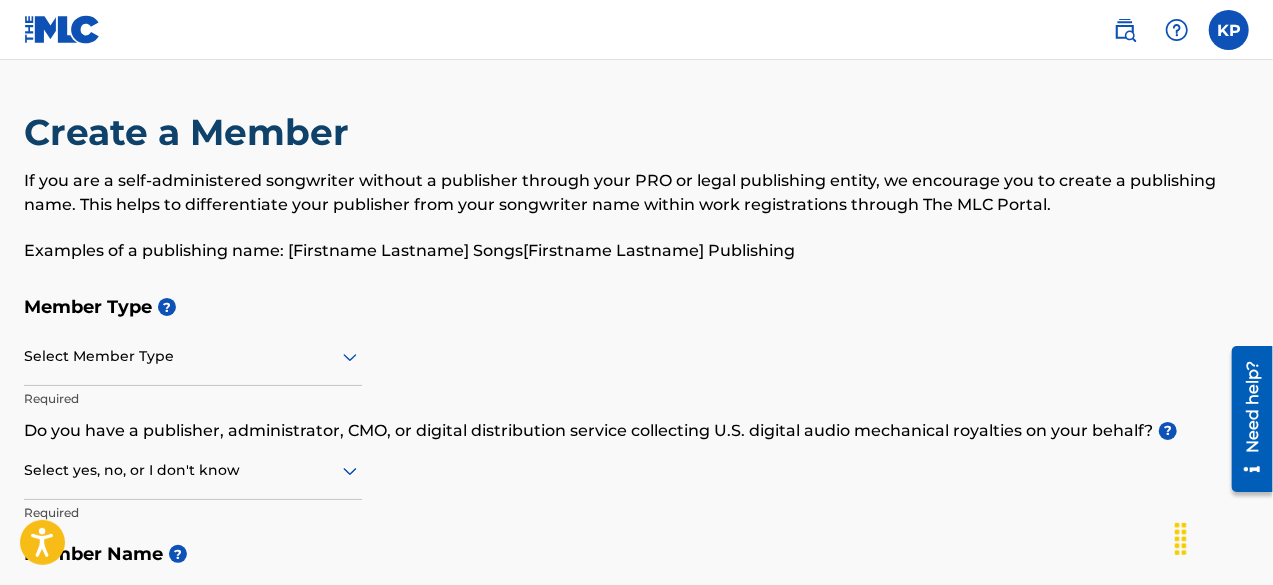 click on "Select Member Type" at bounding box center [193, 357] 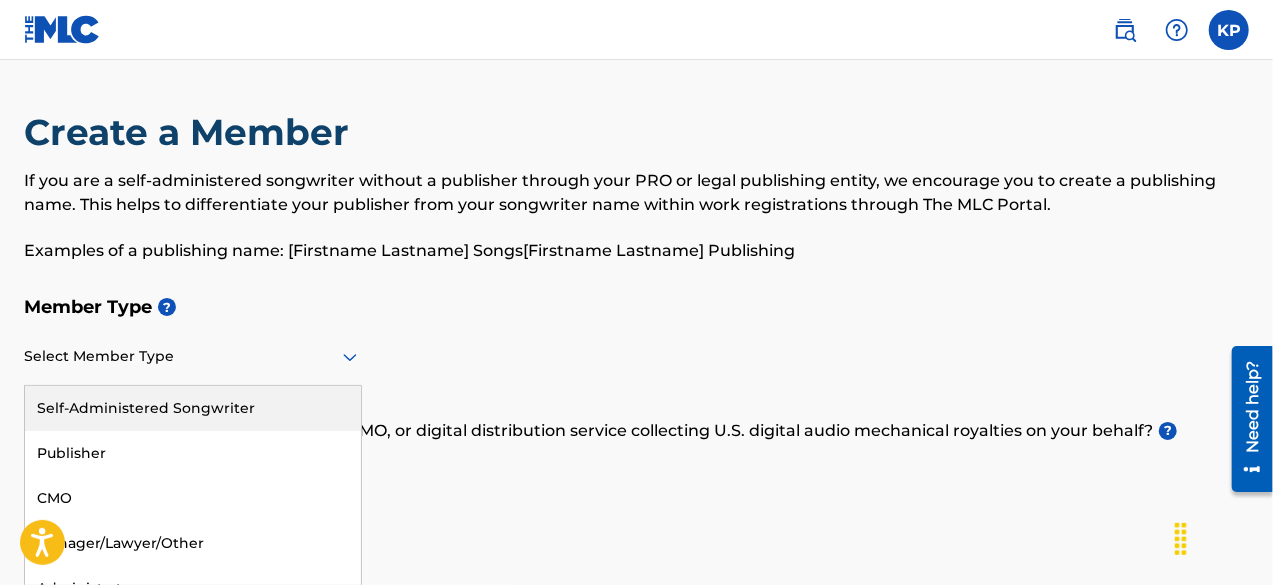 scroll, scrollTop: 26, scrollLeft: 0, axis: vertical 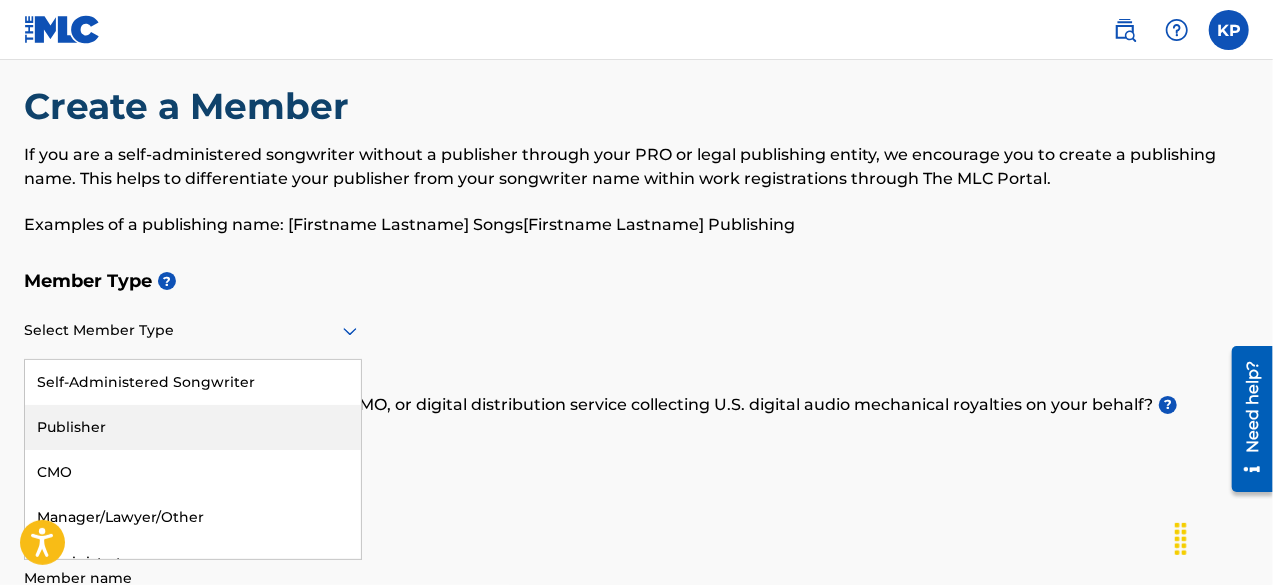 click on "Publisher" at bounding box center (193, 427) 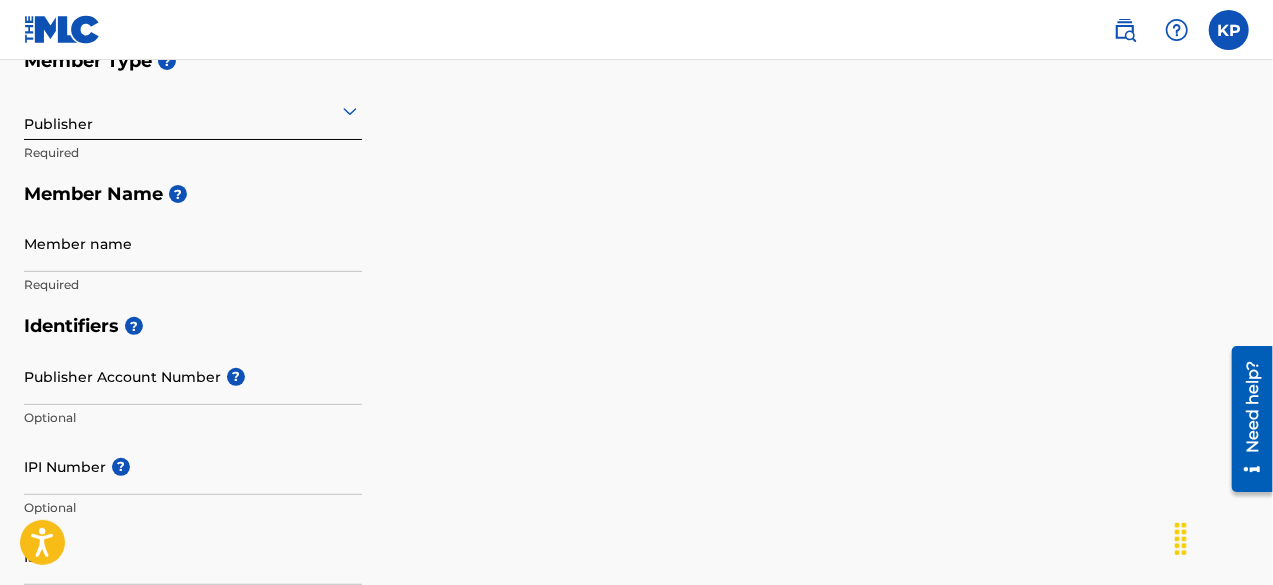 scroll, scrollTop: 247, scrollLeft: 0, axis: vertical 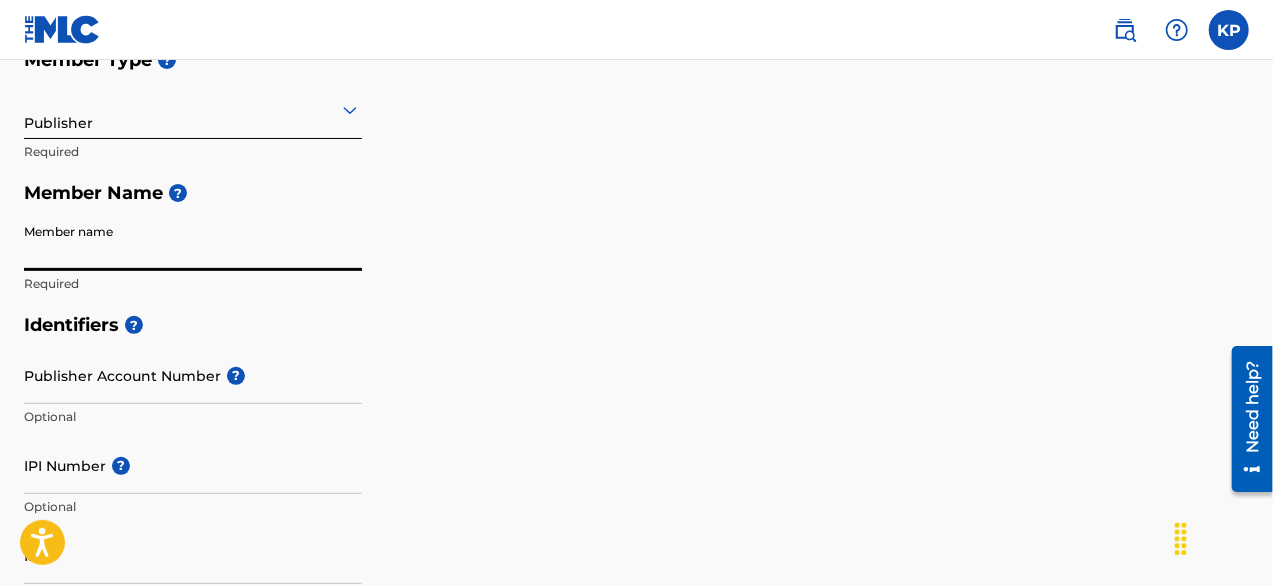 click on "Member name" at bounding box center (193, 242) 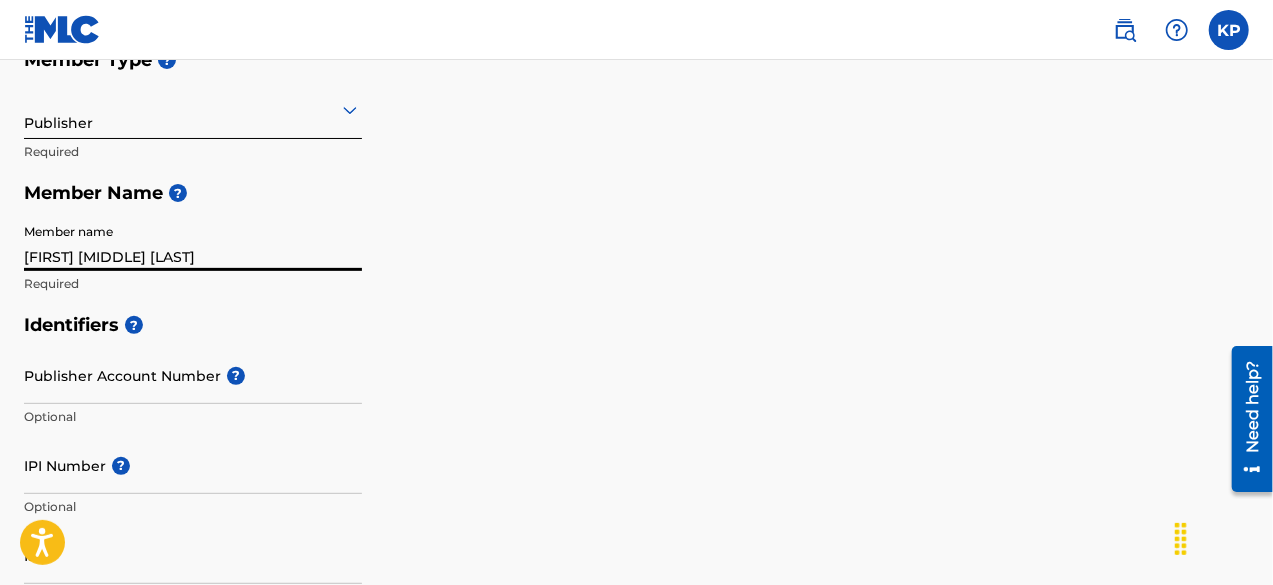 type on "[NUMBER] [STREET]" 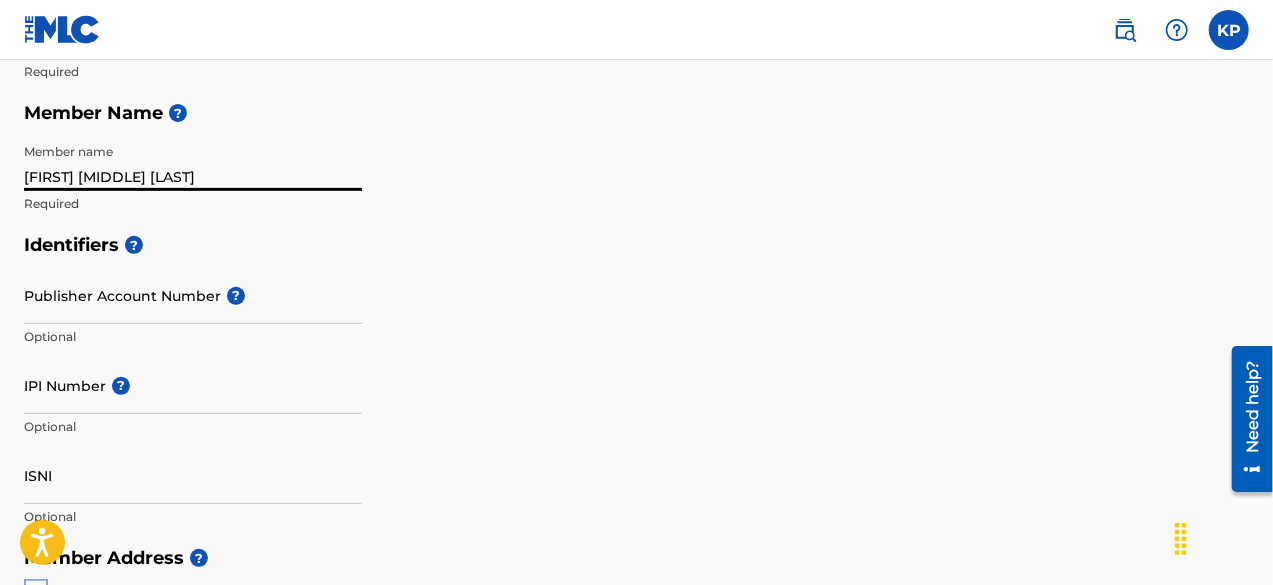 scroll, scrollTop: 328, scrollLeft: 0, axis: vertical 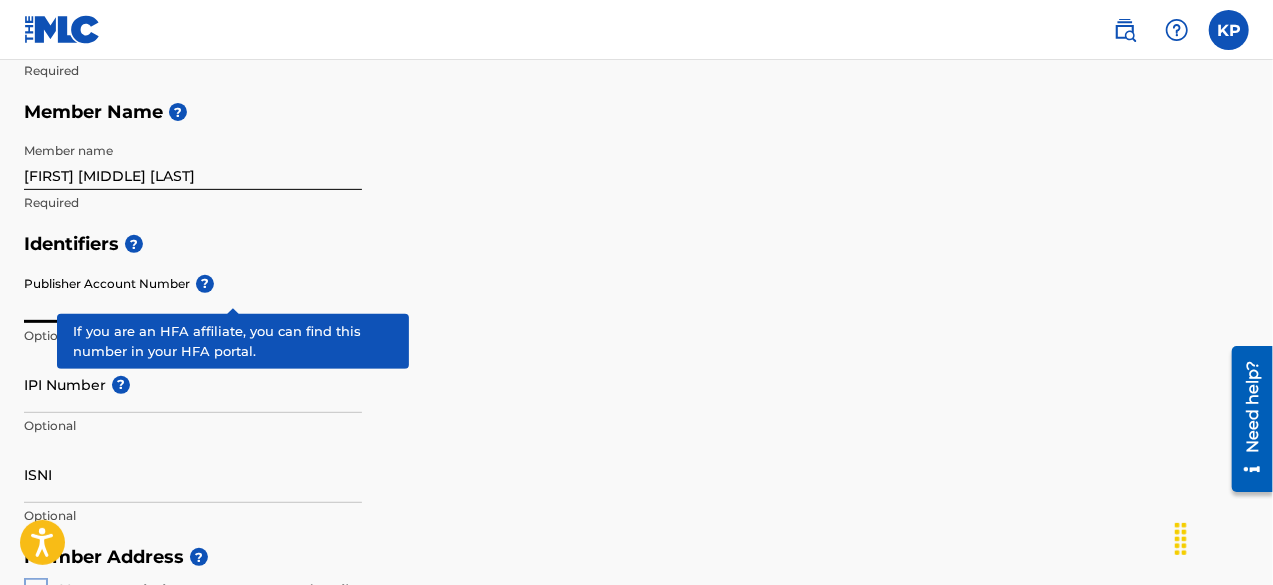 click on "Publisher Account Number ?" at bounding box center [193, 294] 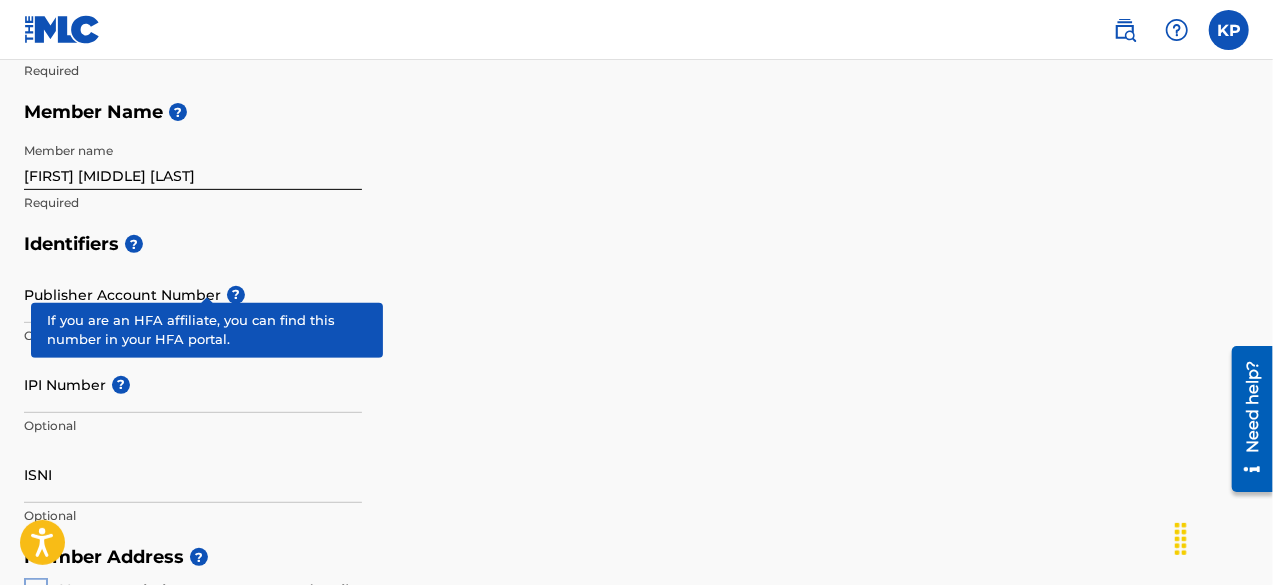 click on "Publisher Account Number ? Optional" at bounding box center [193, 311] 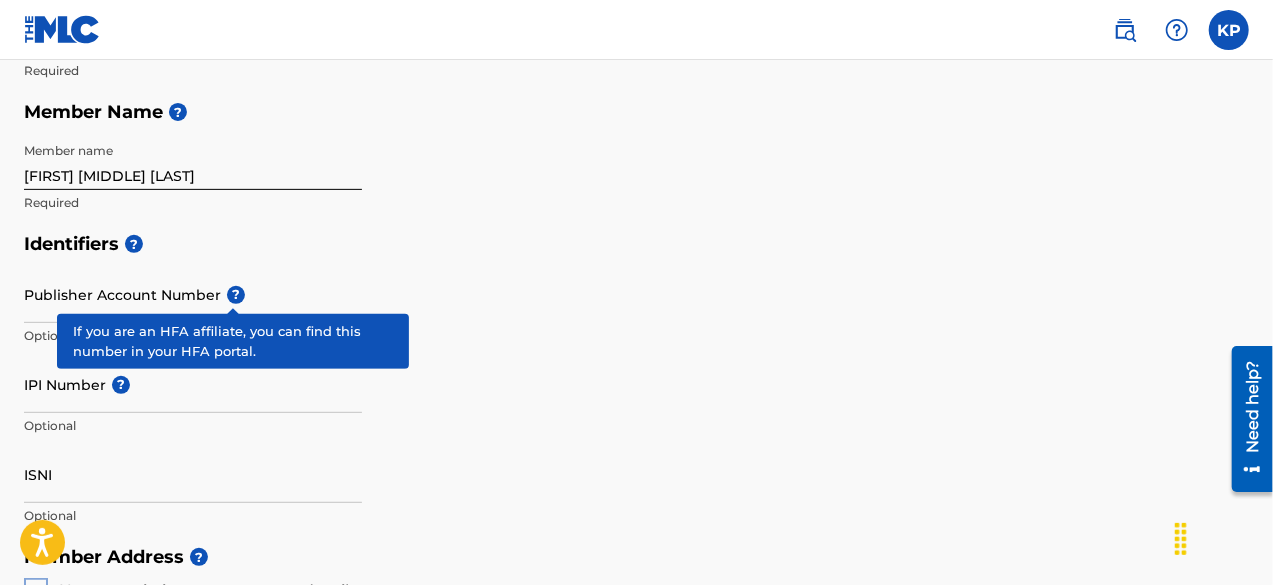 click on "?" at bounding box center [236, 295] 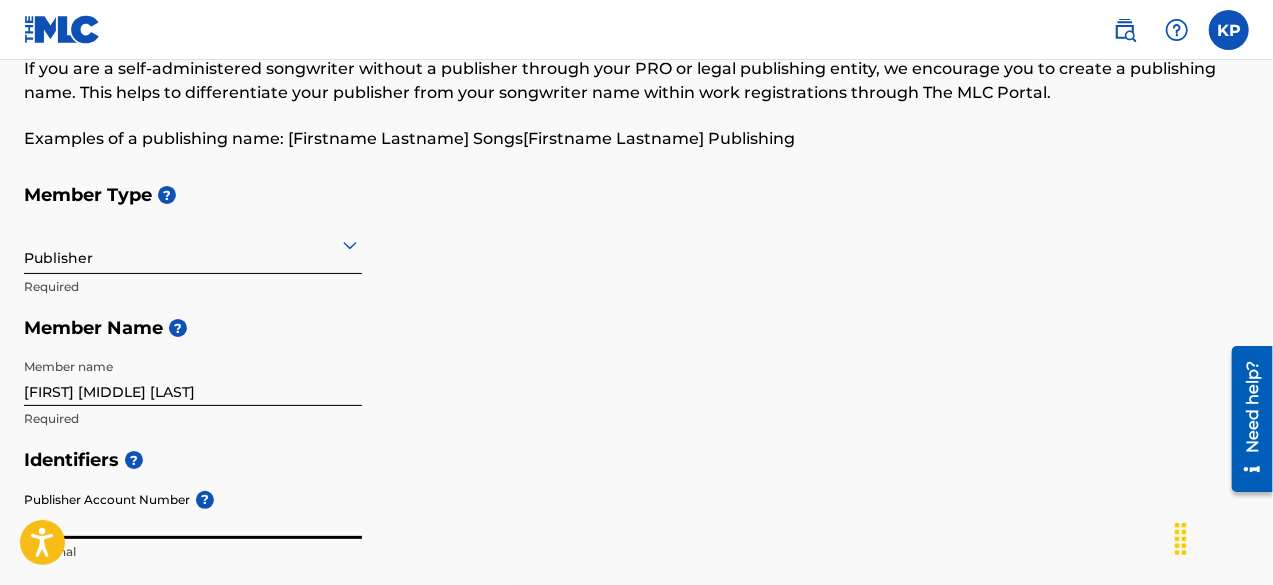 scroll, scrollTop: 111, scrollLeft: 0, axis: vertical 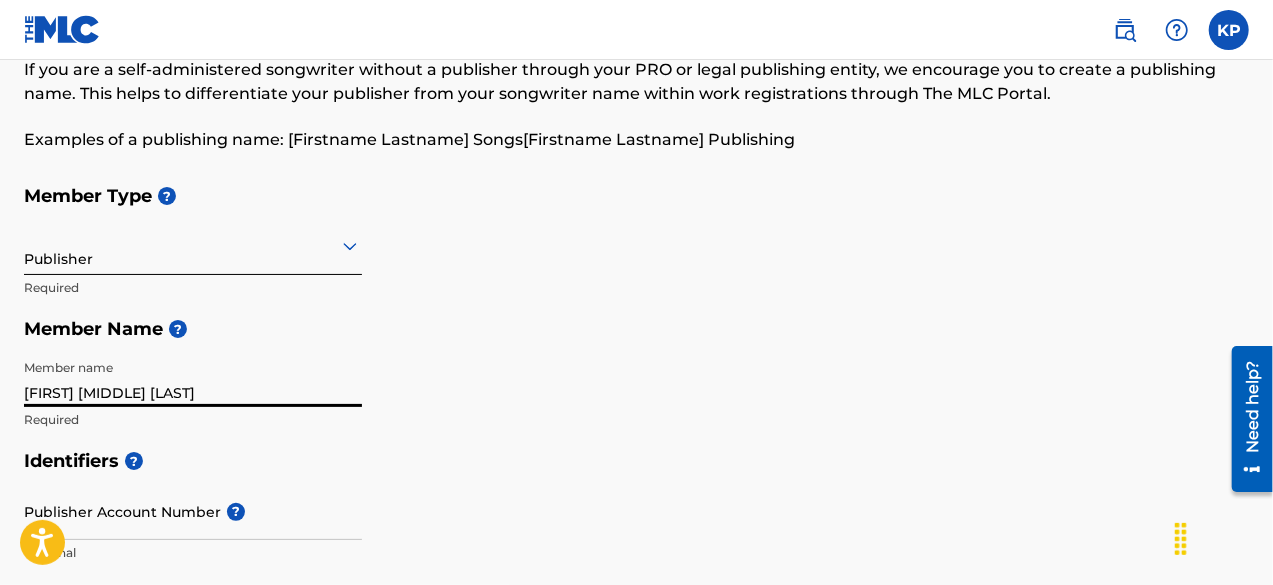 drag, startPoint x: 244, startPoint y: 387, endPoint x: 0, endPoint y: 361, distance: 245.38133 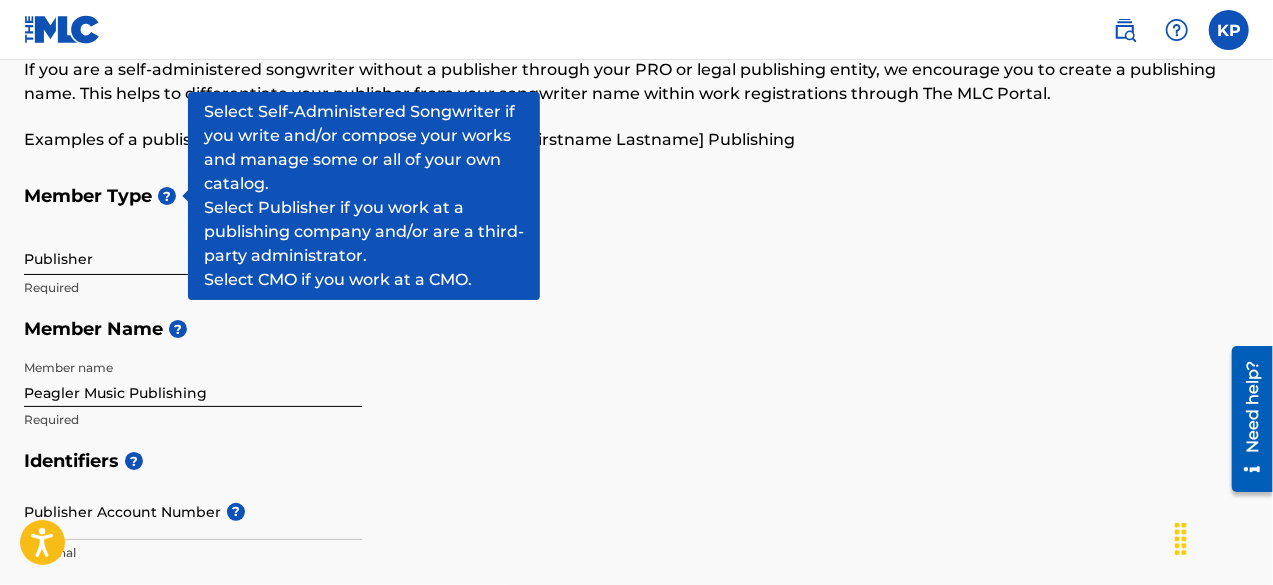 click on "Identifiers ?" at bounding box center [636, 461] 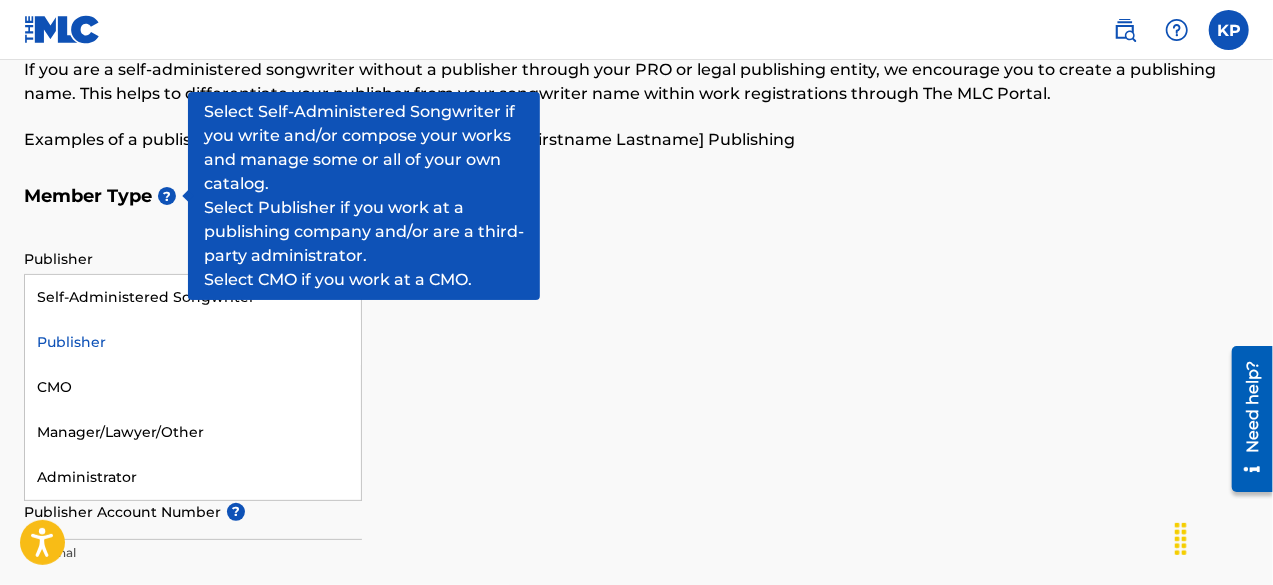 click on "Publisher" at bounding box center (193, 245) 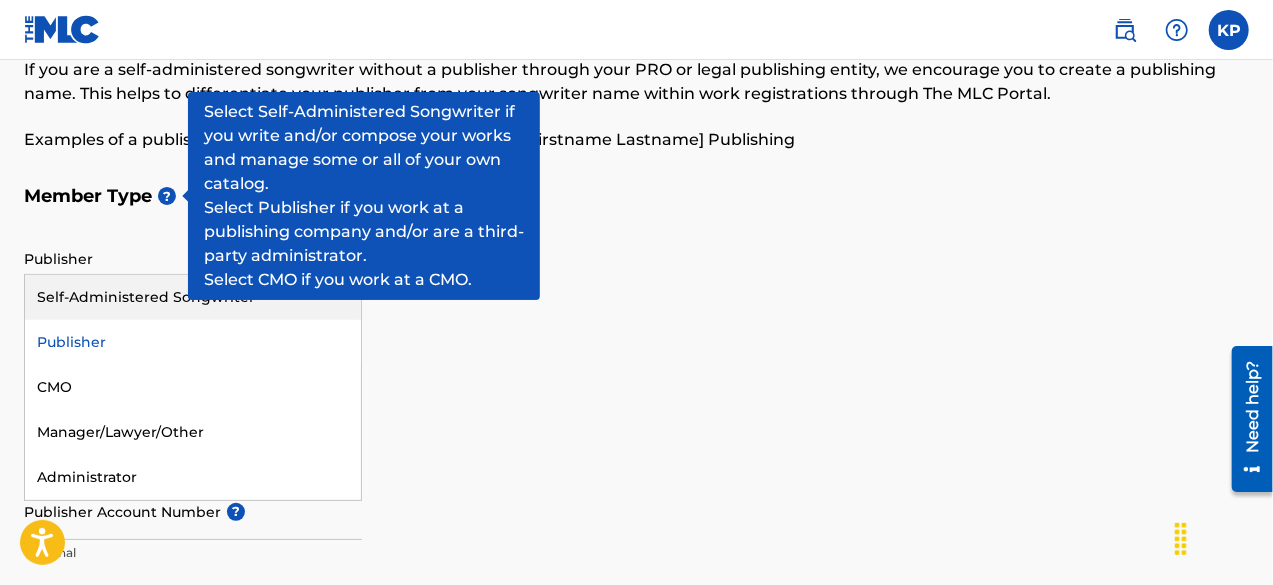 click on "Self-Administered Songwriter" at bounding box center [193, 297] 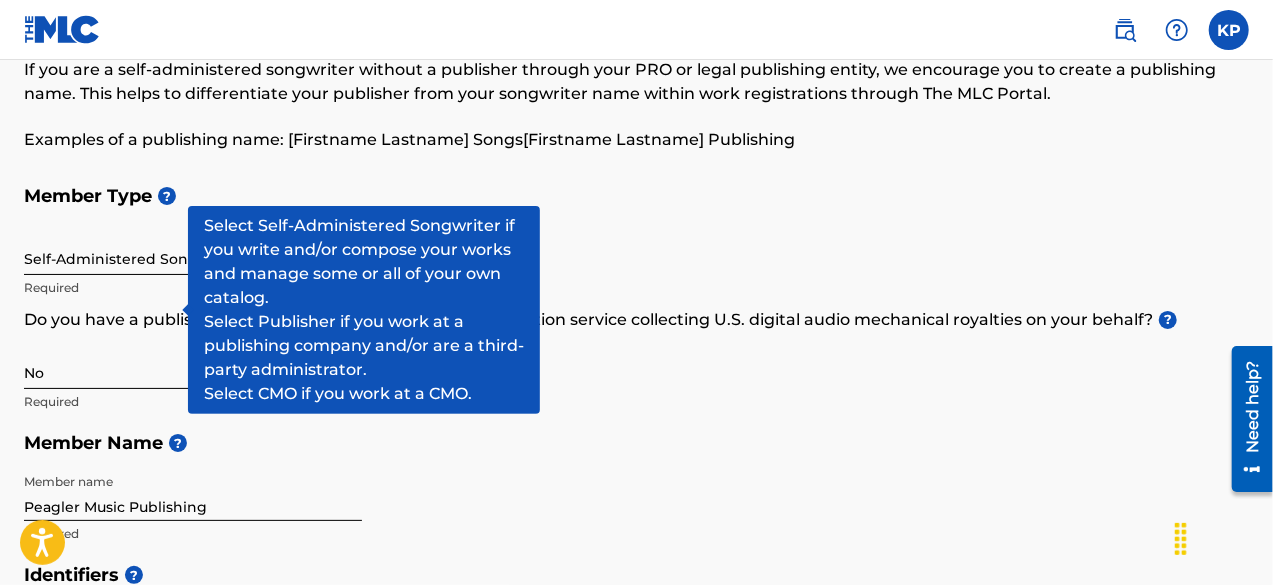 click on "Member Type ? Self-Administered Songwriter Required Do you have a publisher, administrator, CMO, or digital distribution service collecting U.S. digital audio mechanical royalties on your behalf? ? No Required Member Name ? Member name [COMPANY_NAME] Required" at bounding box center [636, 364] 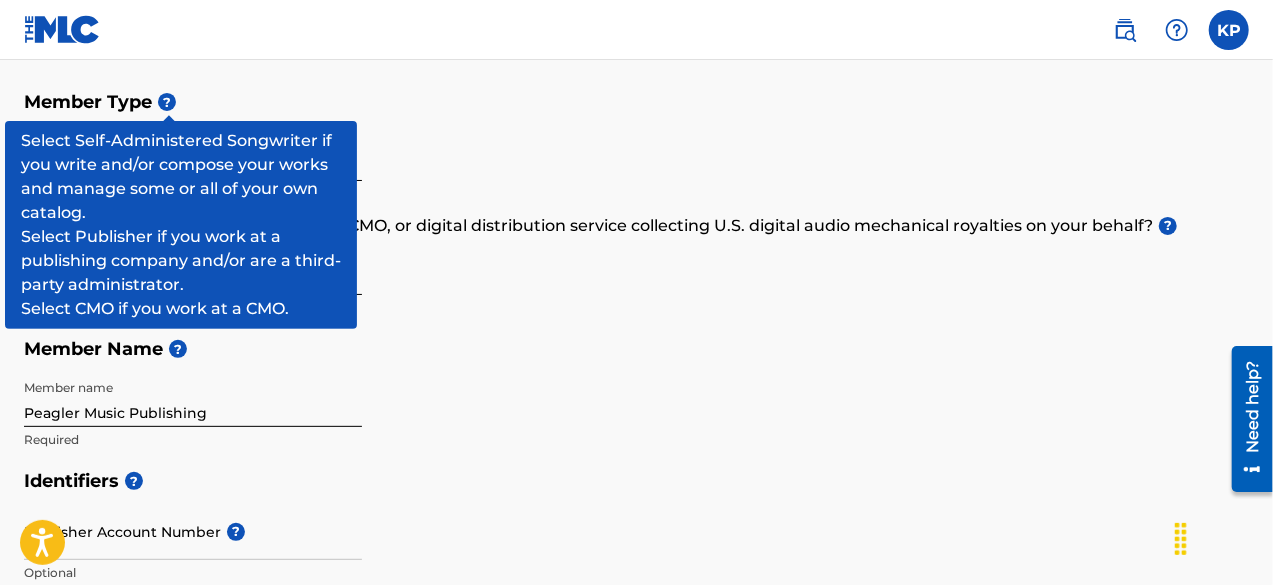 scroll, scrollTop: 260, scrollLeft: 0, axis: vertical 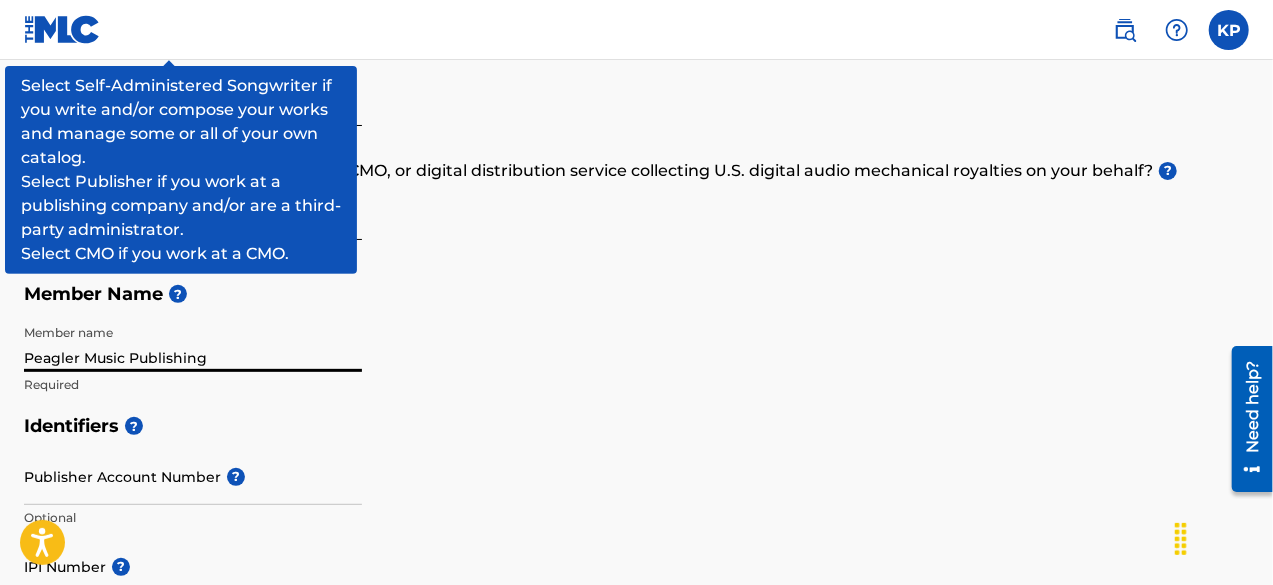 drag, startPoint x: 236, startPoint y: 359, endPoint x: 0, endPoint y: 353, distance: 236.07626 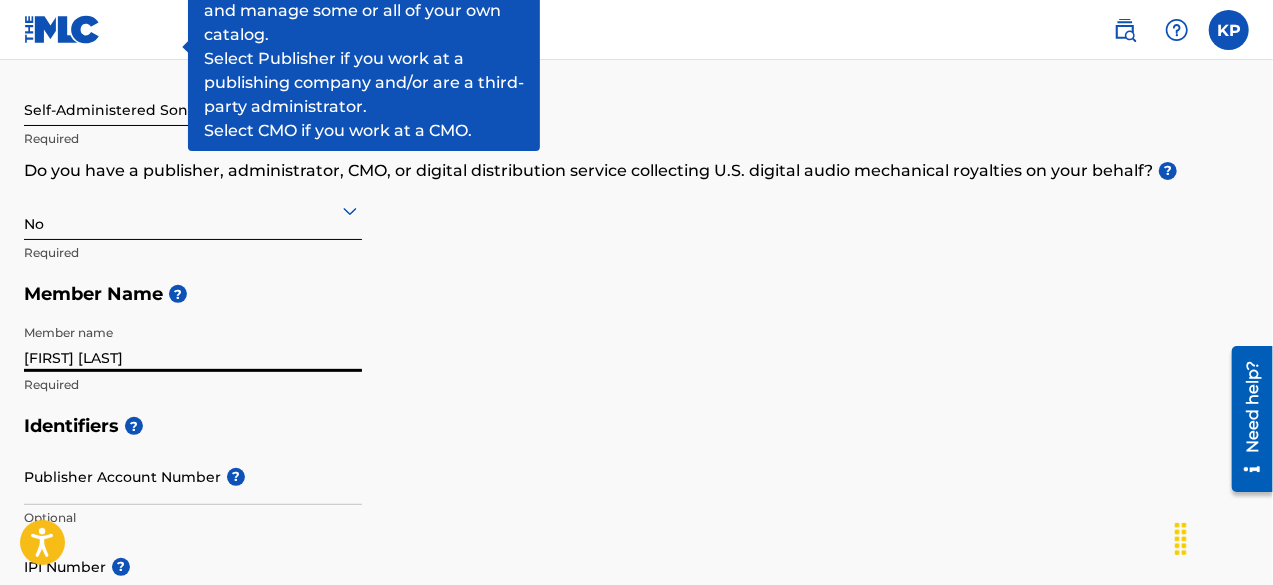 scroll, scrollTop: 0, scrollLeft: 0, axis: both 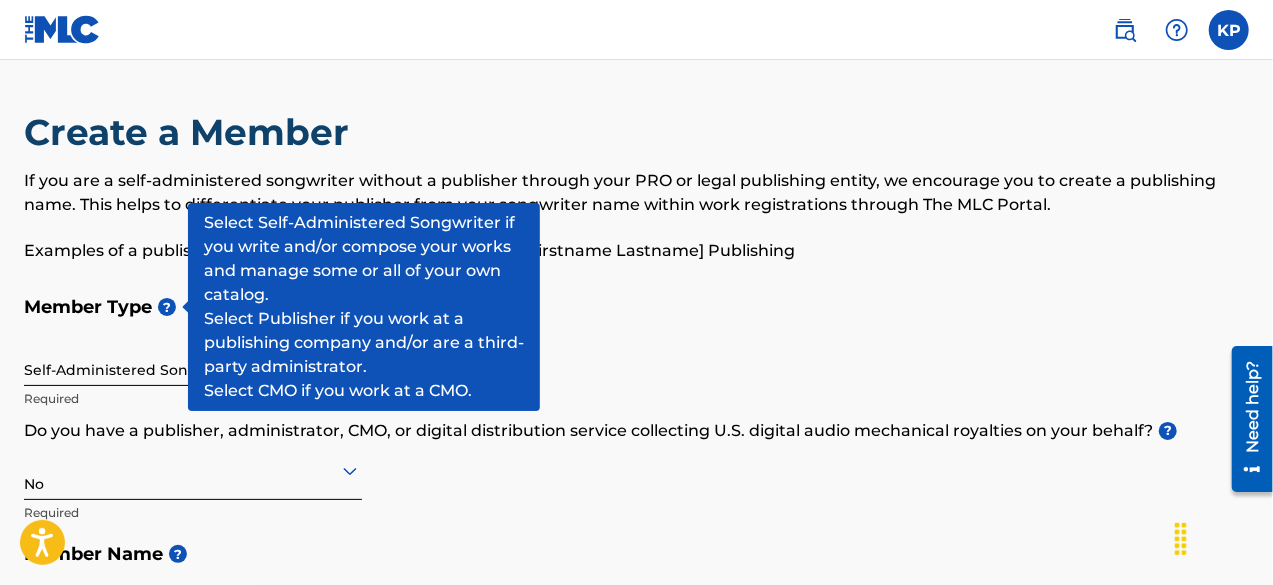 type on "[FIRST] [LAST]" 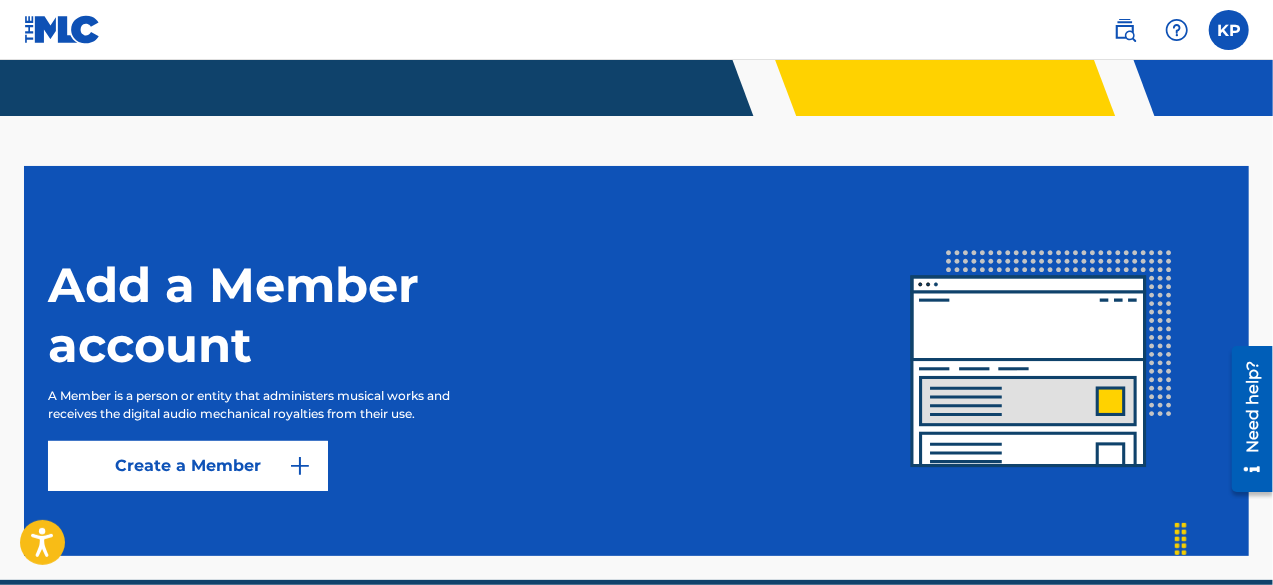 scroll, scrollTop: 472, scrollLeft: 0, axis: vertical 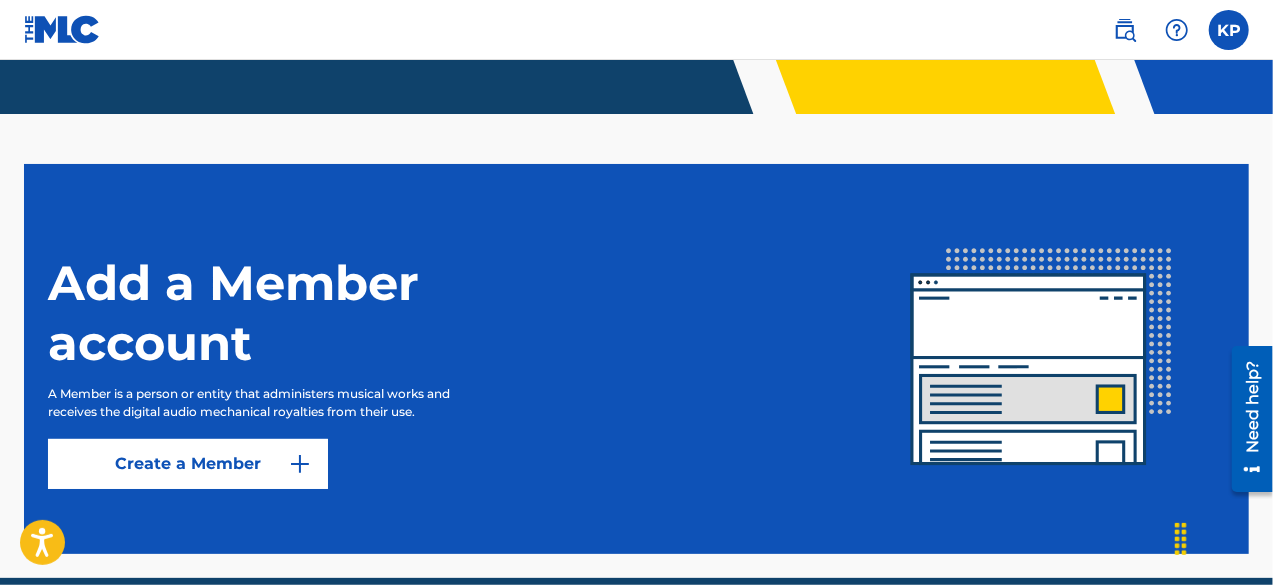 click on "Create a Member" at bounding box center [188, 464] 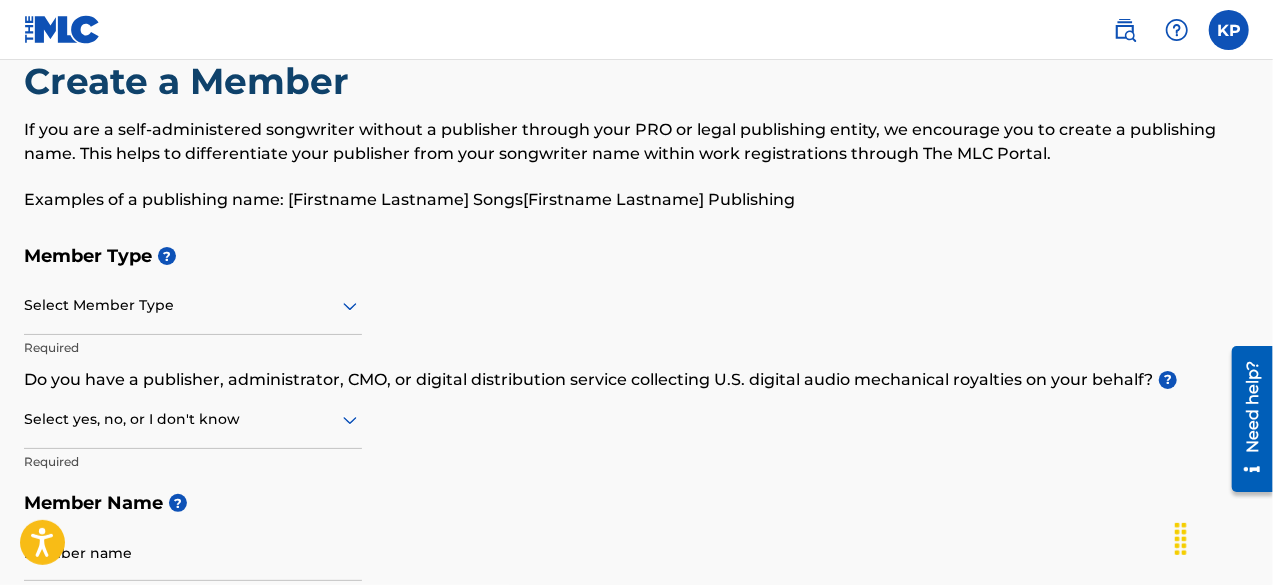 scroll, scrollTop: 52, scrollLeft: 0, axis: vertical 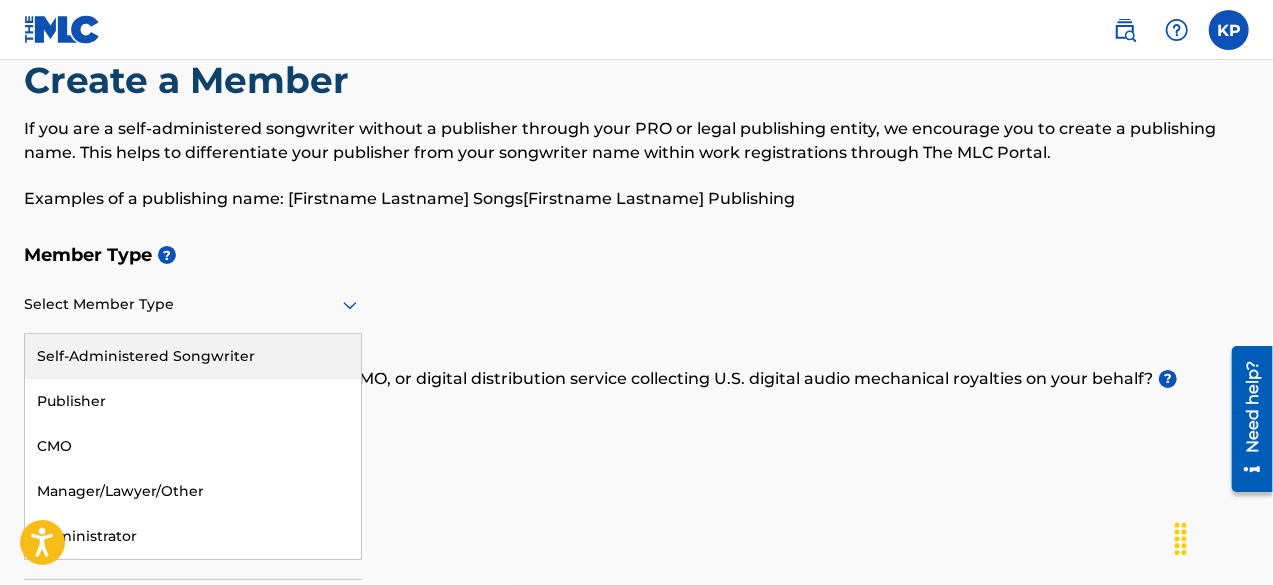 click at bounding box center (193, 304) 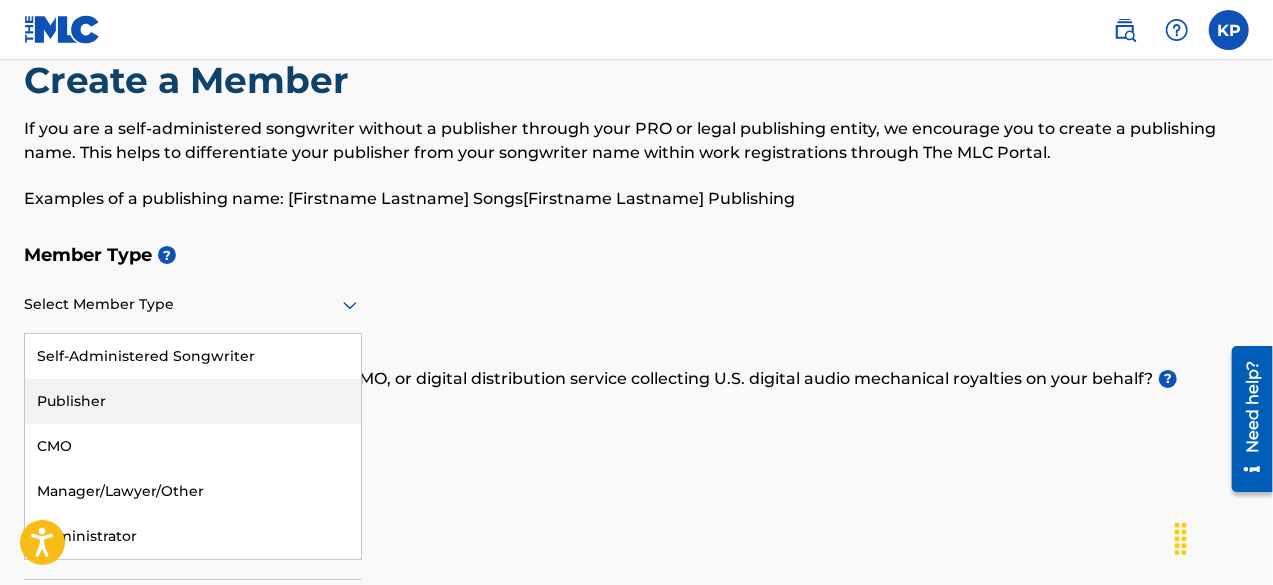 click on "Publisher" at bounding box center [193, 401] 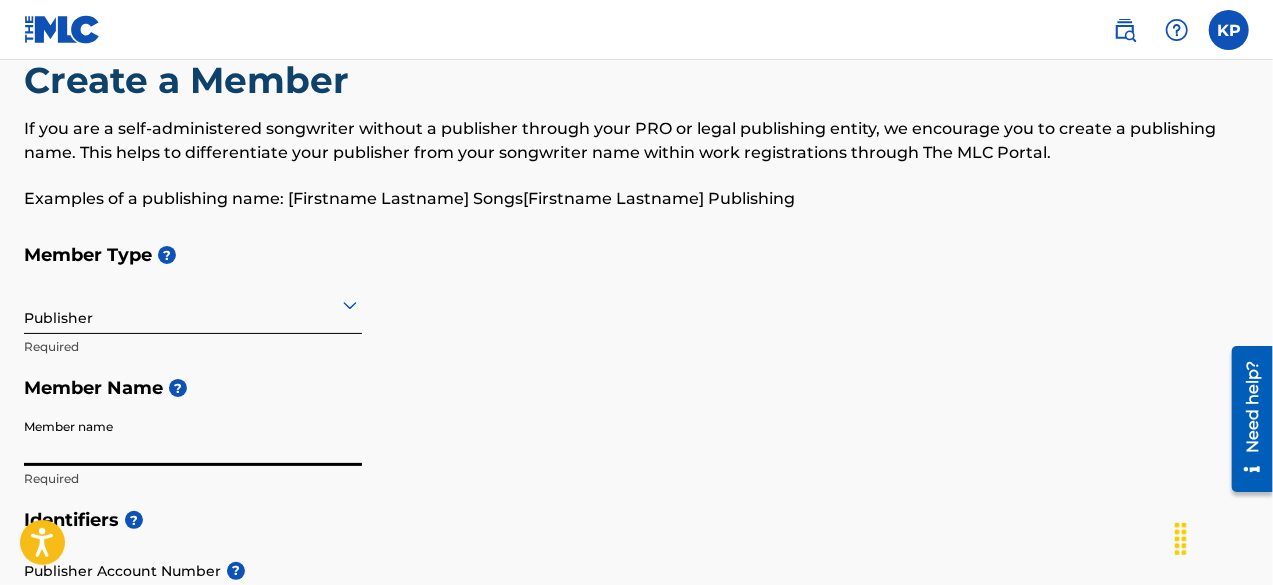 click on "Member name" at bounding box center (193, 437) 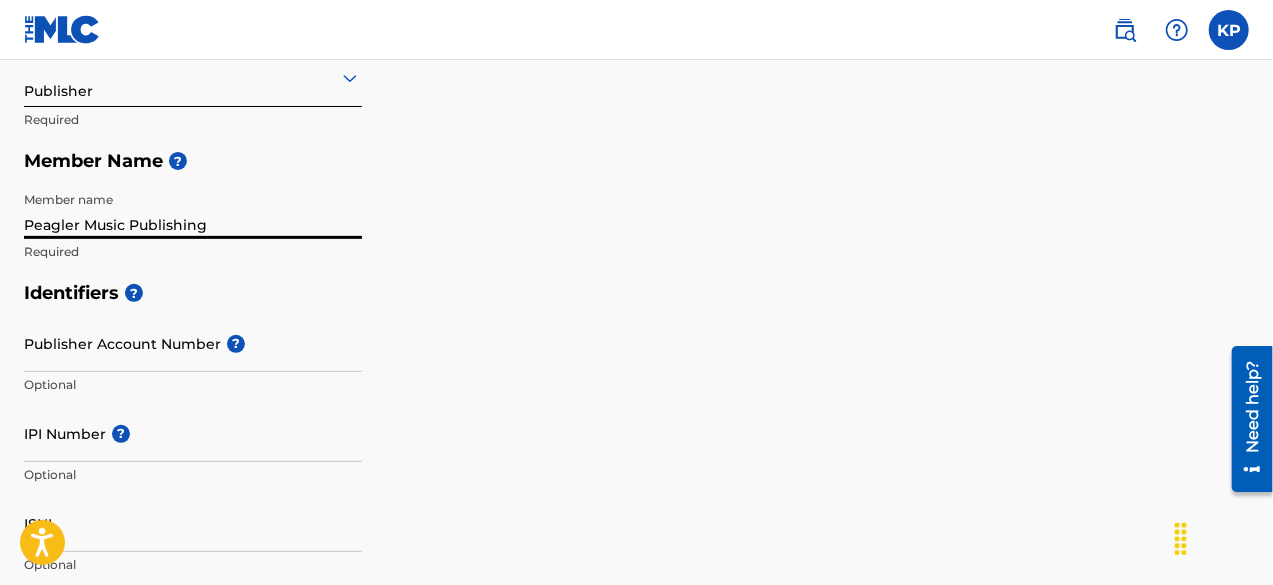 scroll, scrollTop: 281, scrollLeft: 0, axis: vertical 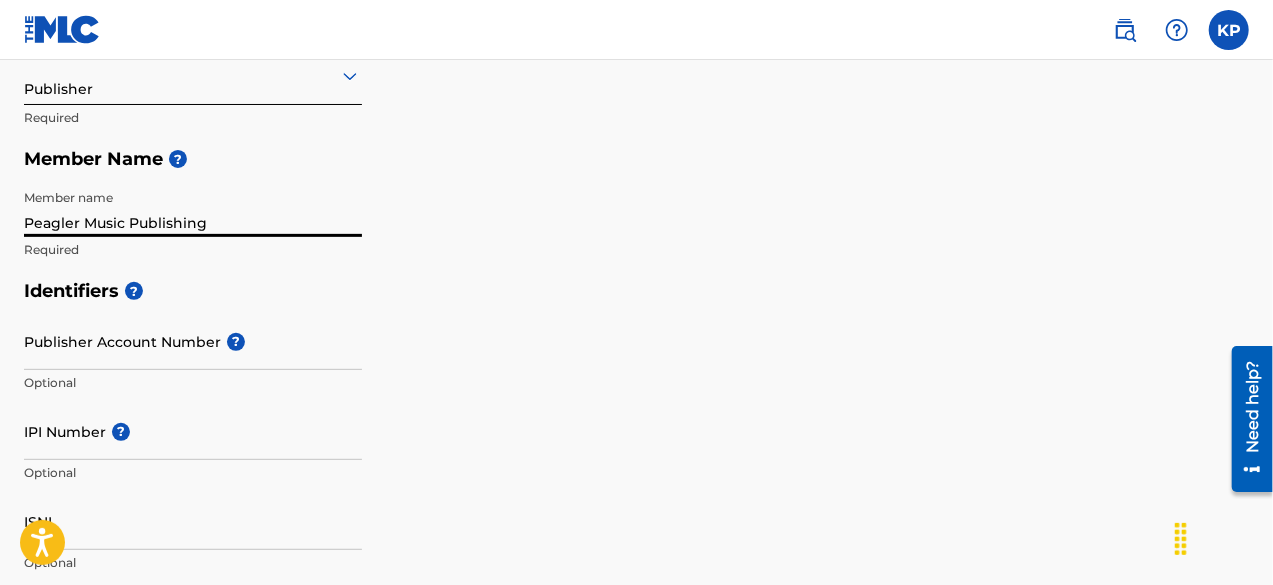 type on "Peagler Music Publishing" 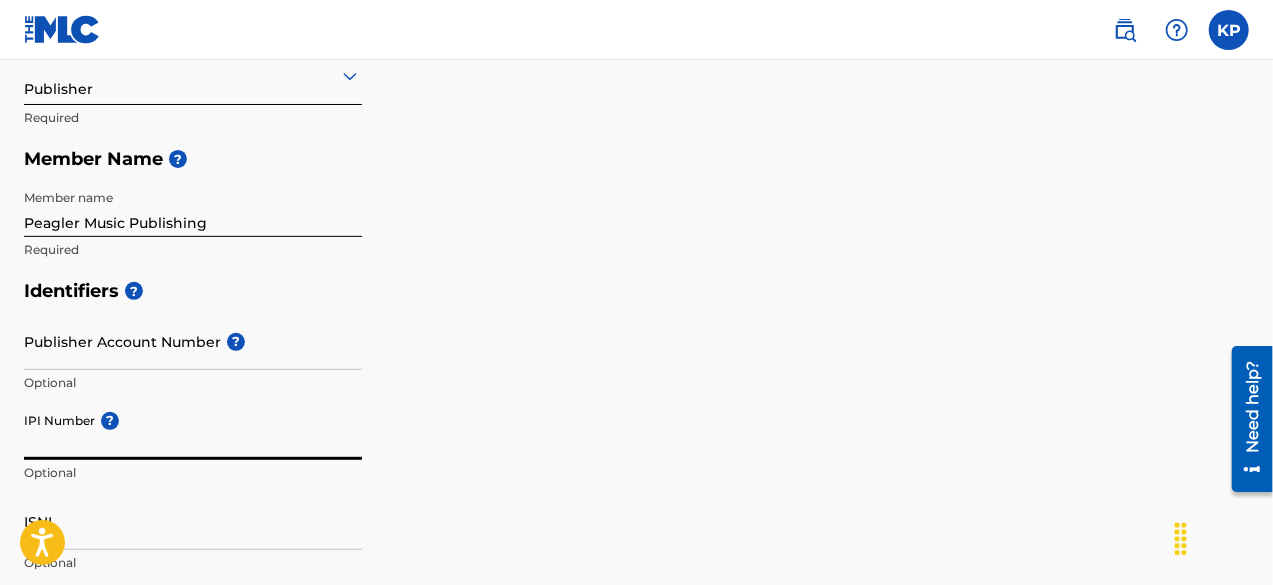 click on "IPI Number ?" at bounding box center [193, 431] 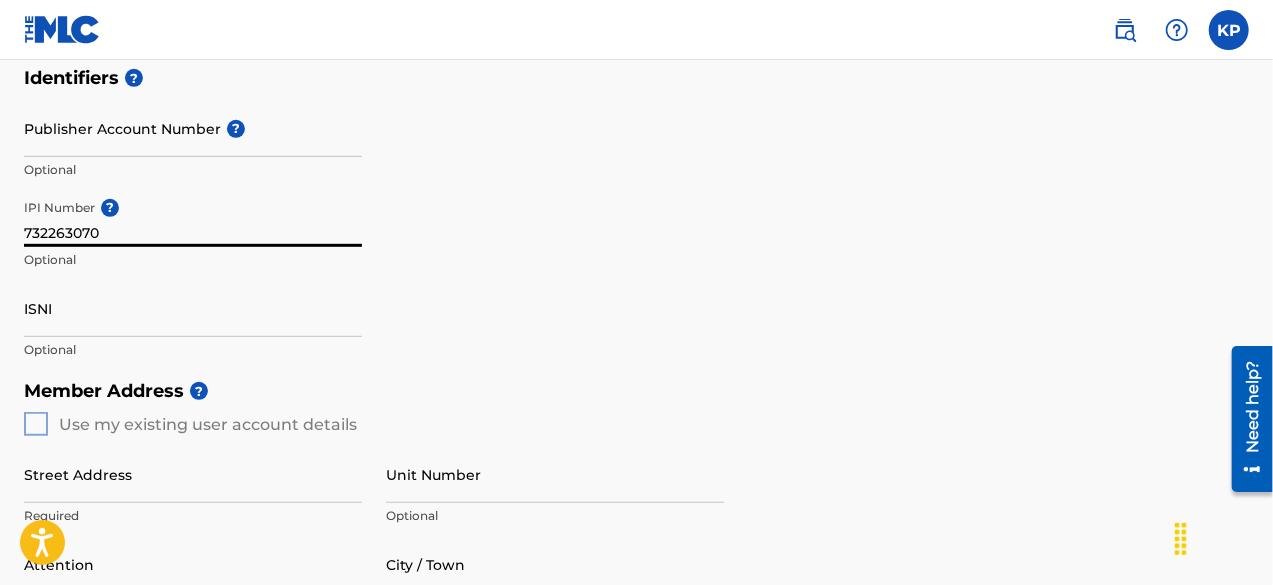 scroll, scrollTop: 497, scrollLeft: 0, axis: vertical 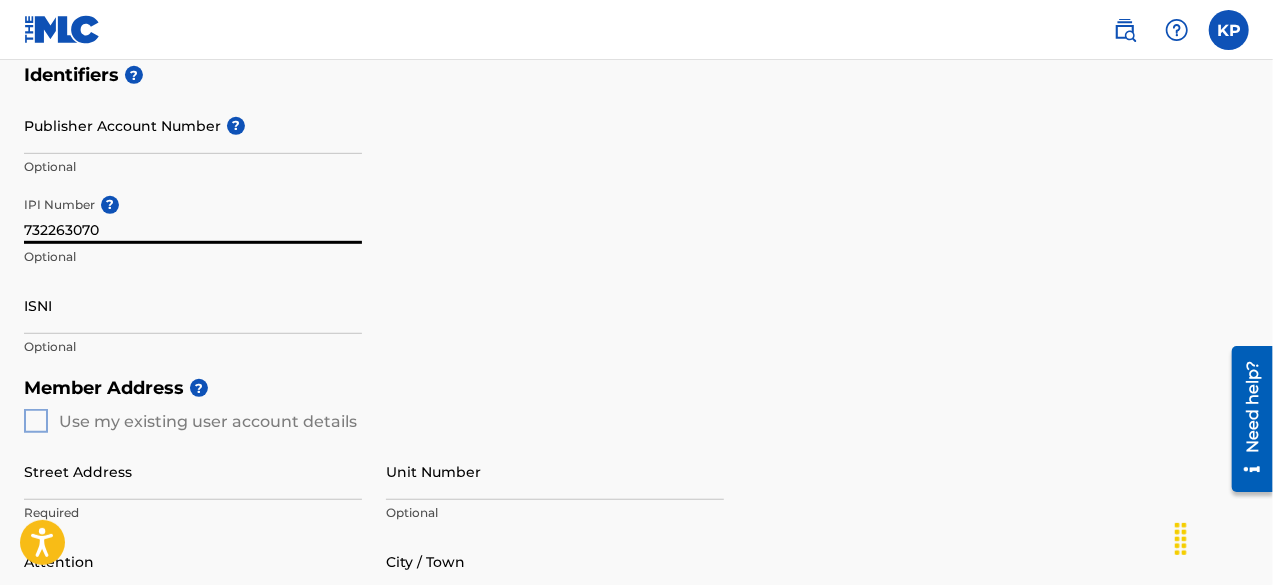 type on "732263070" 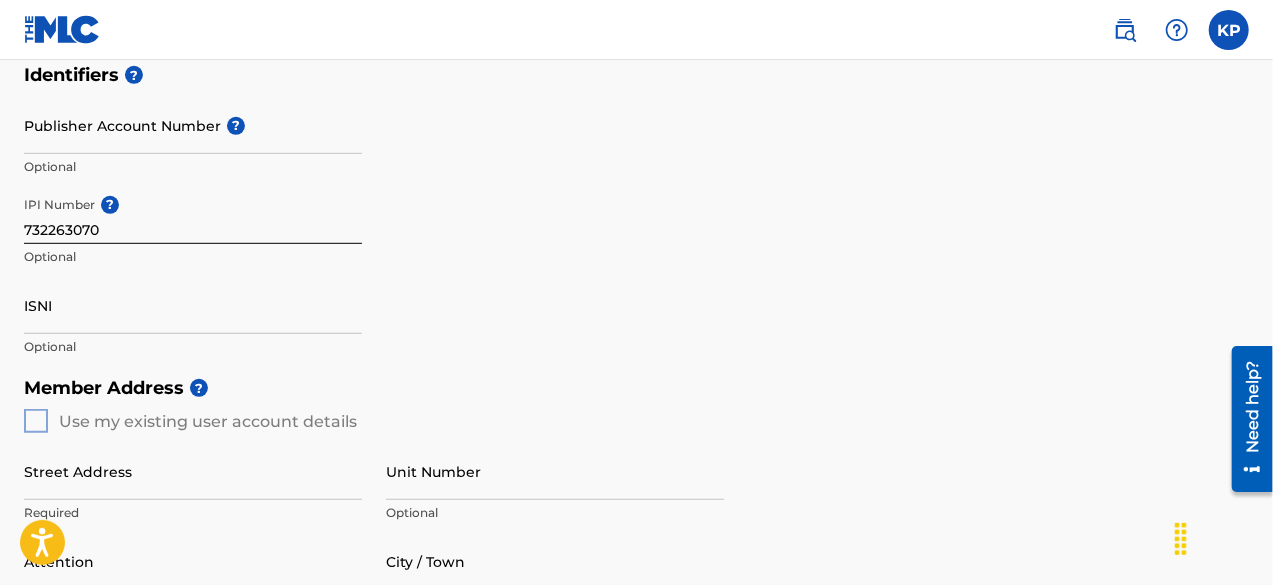 click on "Member Address ? Use my existing user account details Street Address Required Unit Number Optional Attention Optional City / Town Required Country Required State / Province Optional ZIP / Postal Code Optional" at bounding box center [636, 595] 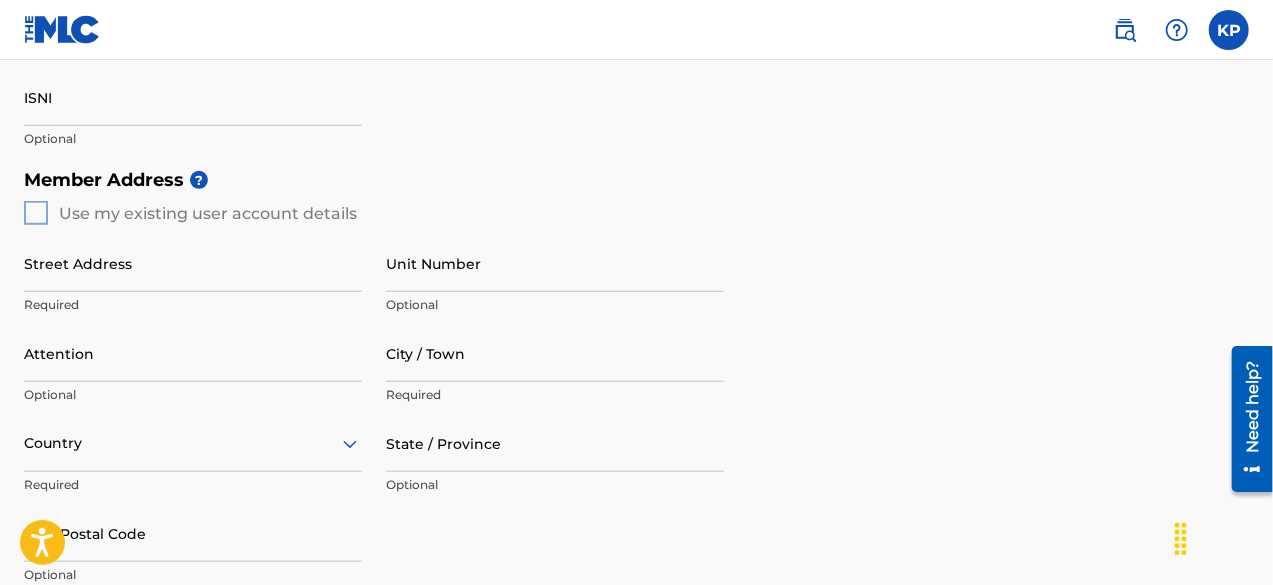 scroll, scrollTop: 706, scrollLeft: 0, axis: vertical 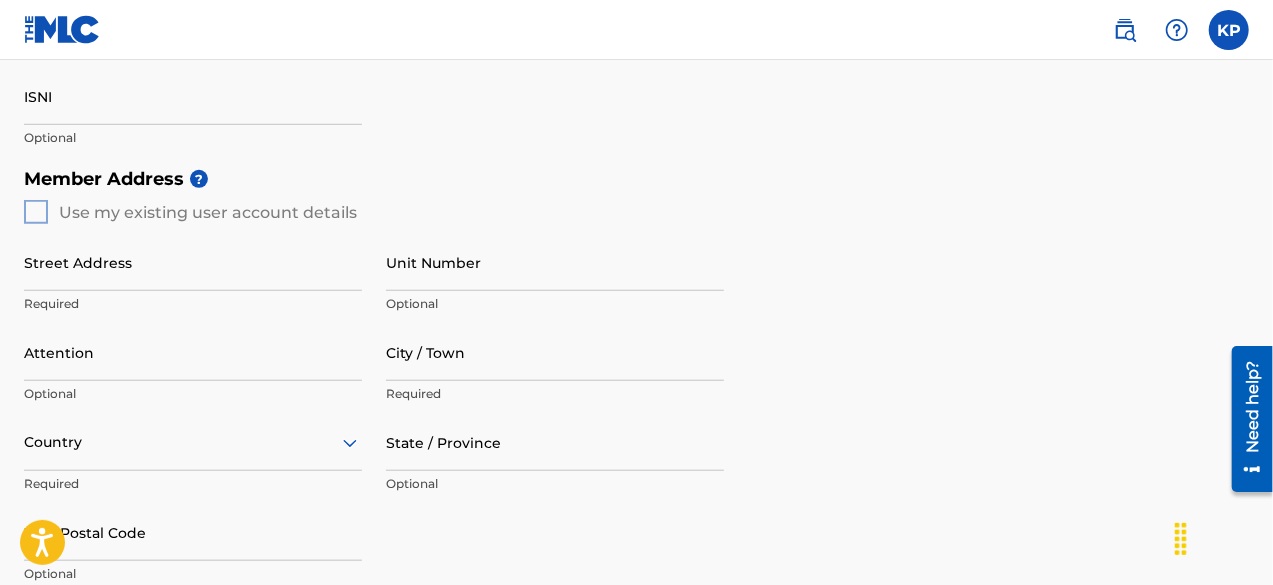 click on "Required" at bounding box center [193, 304] 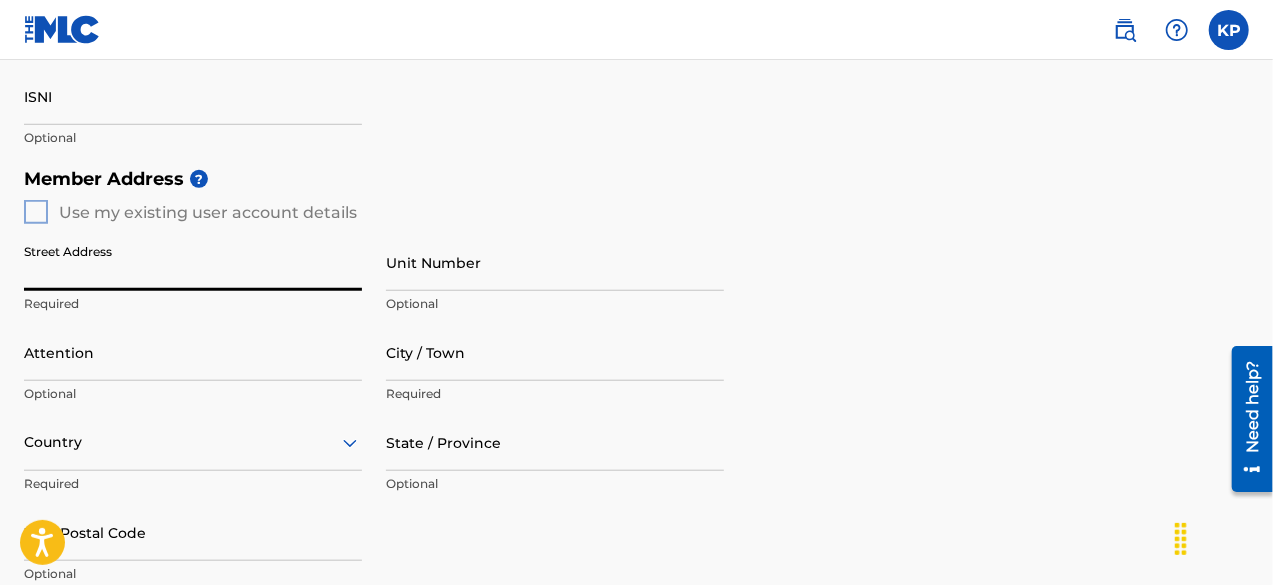 click on "Street Address" at bounding box center (193, 262) 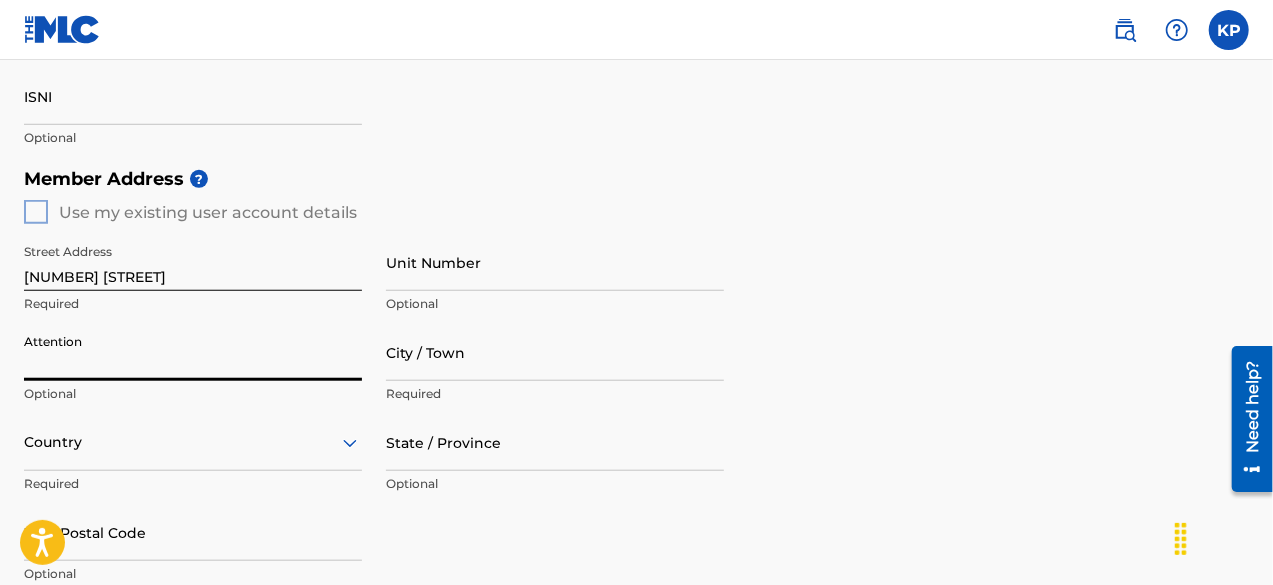 click on "Attention" at bounding box center [193, 352] 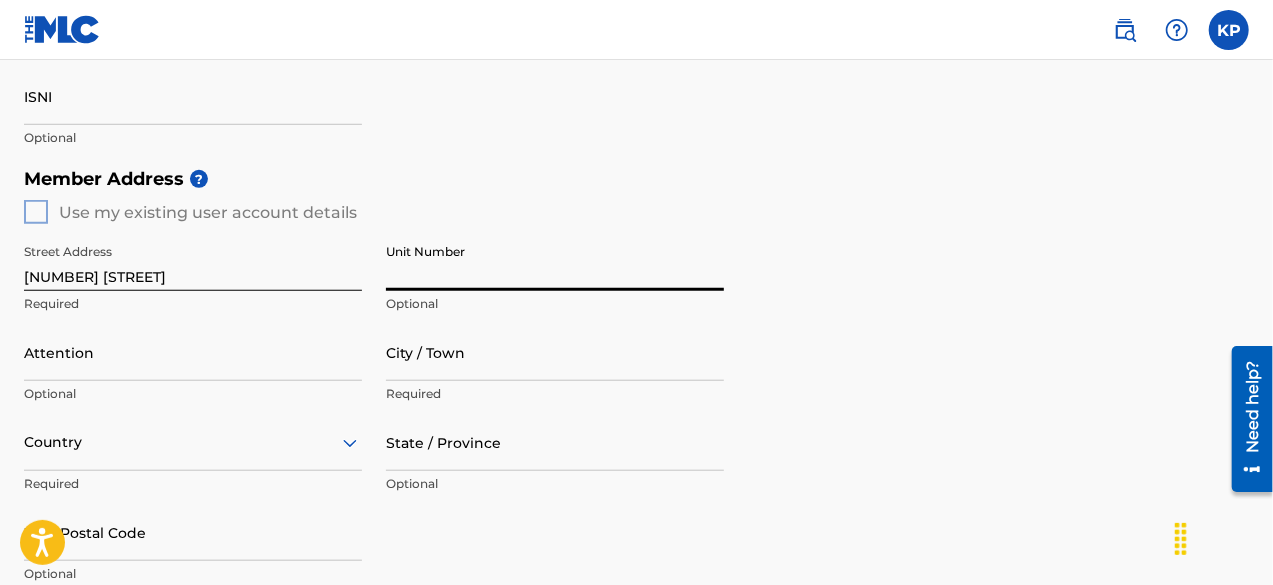 click on "City / Town" at bounding box center (555, 352) 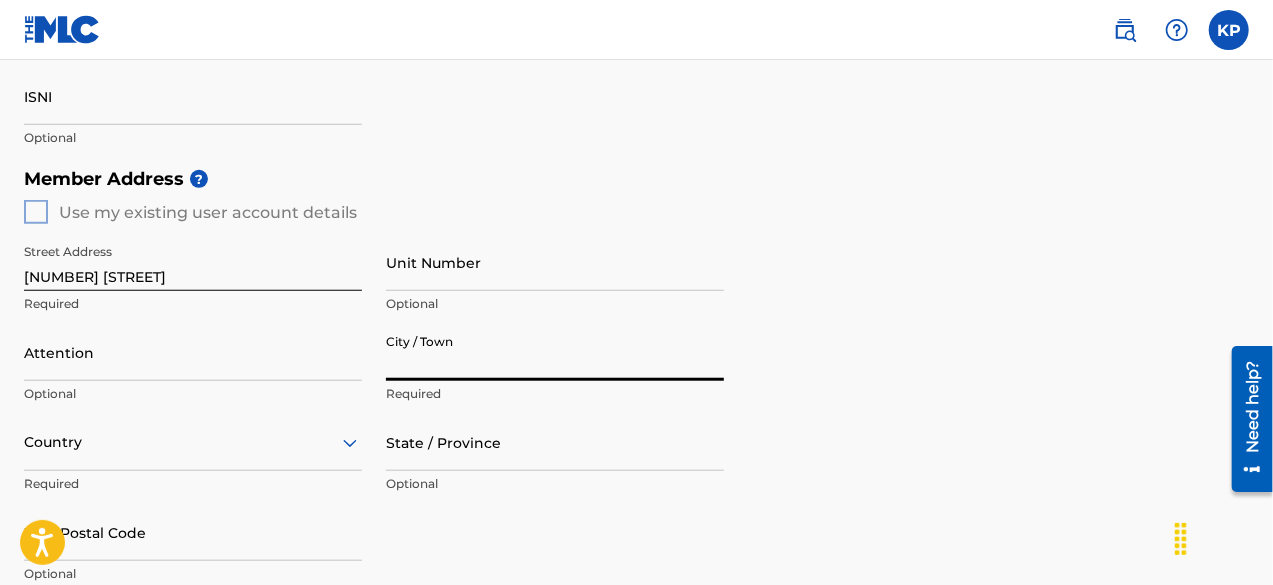 type on "[CITY]" 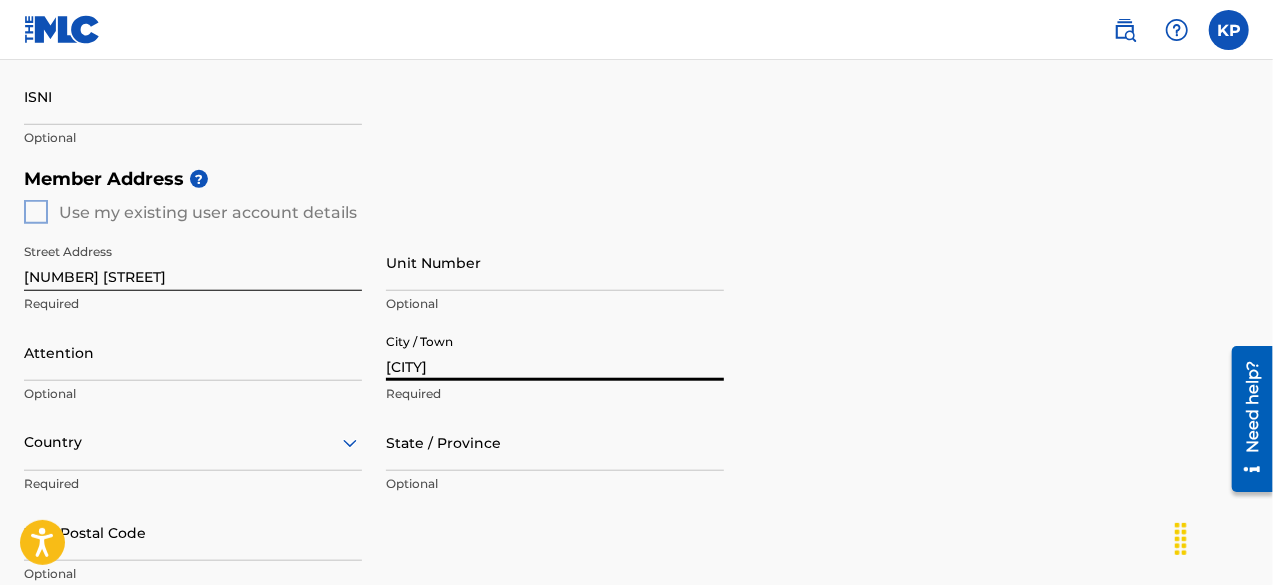 type on "[FIRST] [MIDDLE] [LAST]" 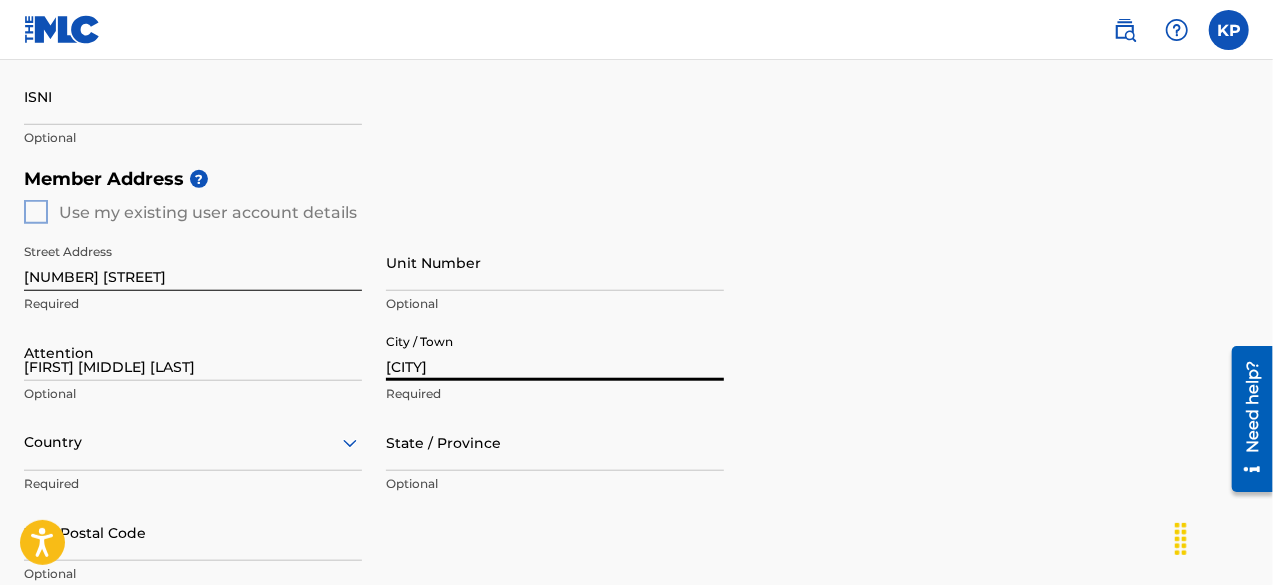 type on "United States" 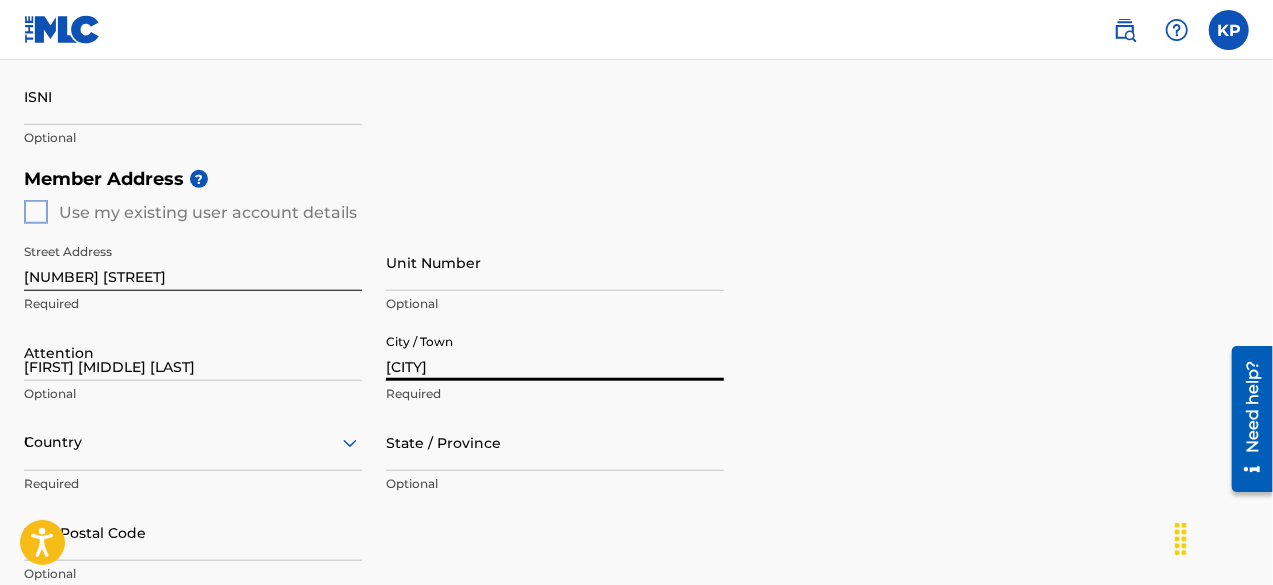 type on "PA" 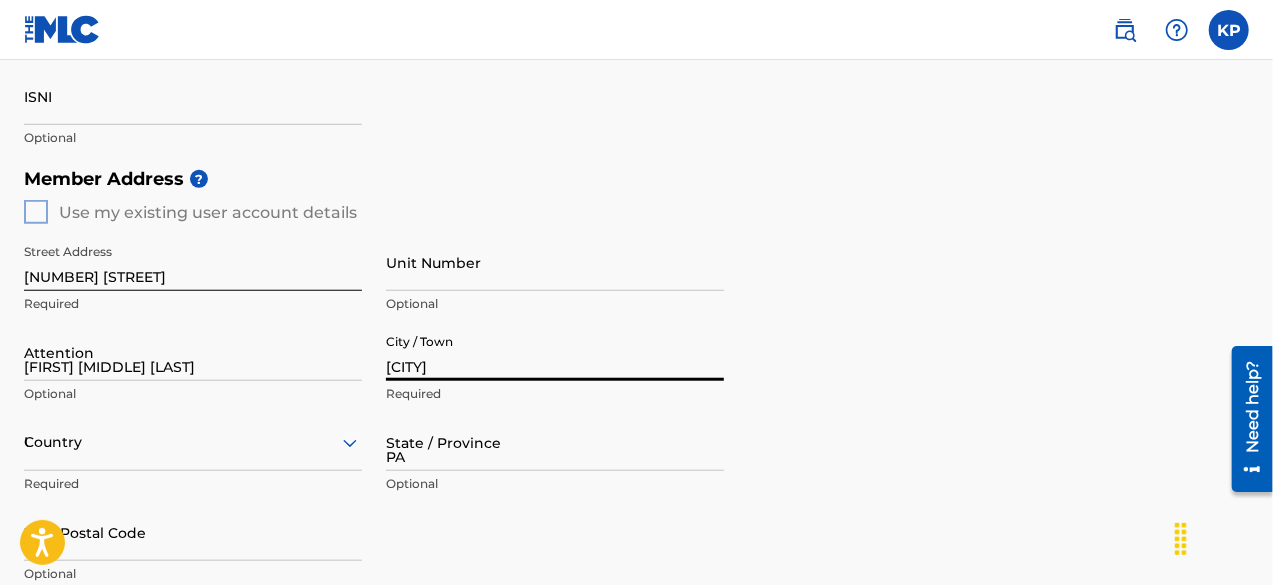 type on "[POSTAL_CODE]" 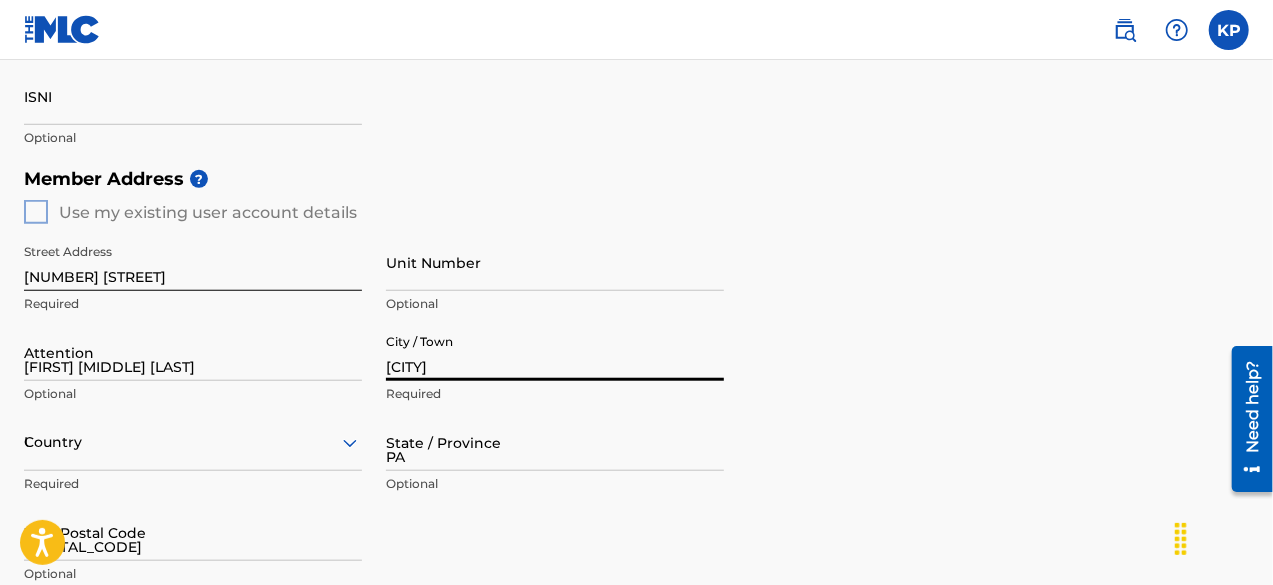 type on "1" 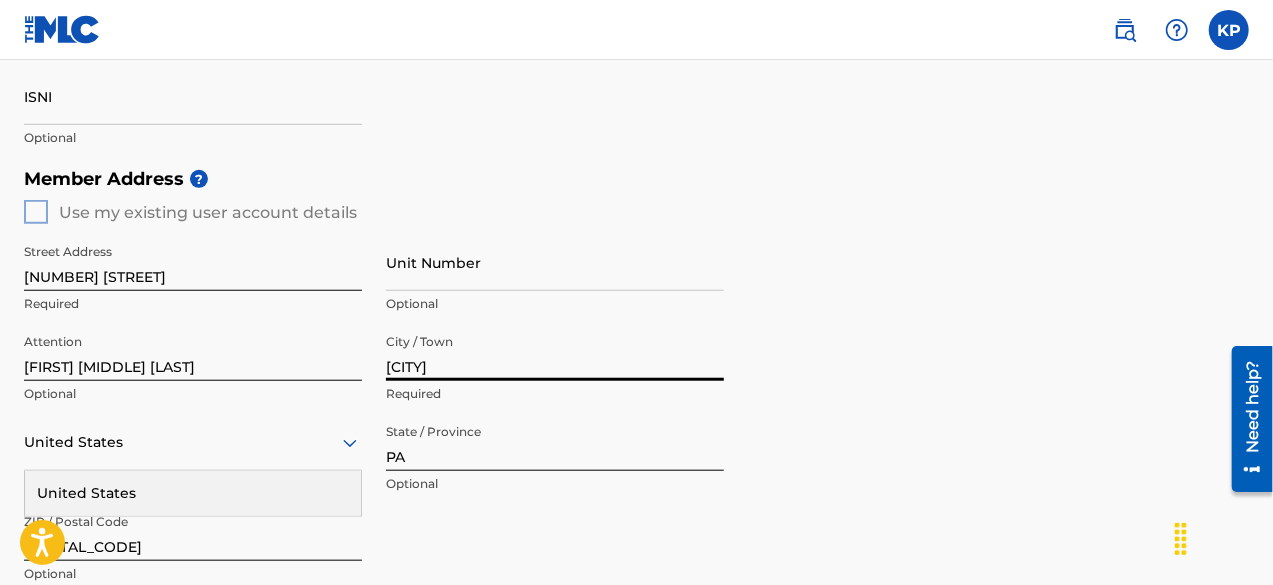 scroll, scrollTop: 1138, scrollLeft: 0, axis: vertical 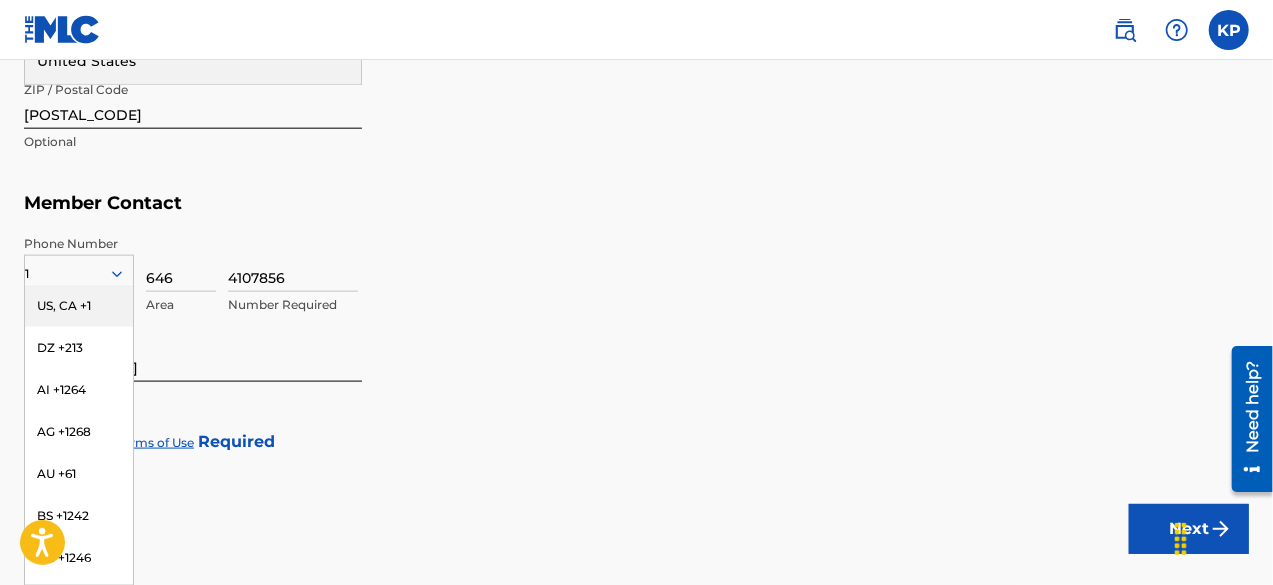 click on "US, CA +1" at bounding box center [79, 306] 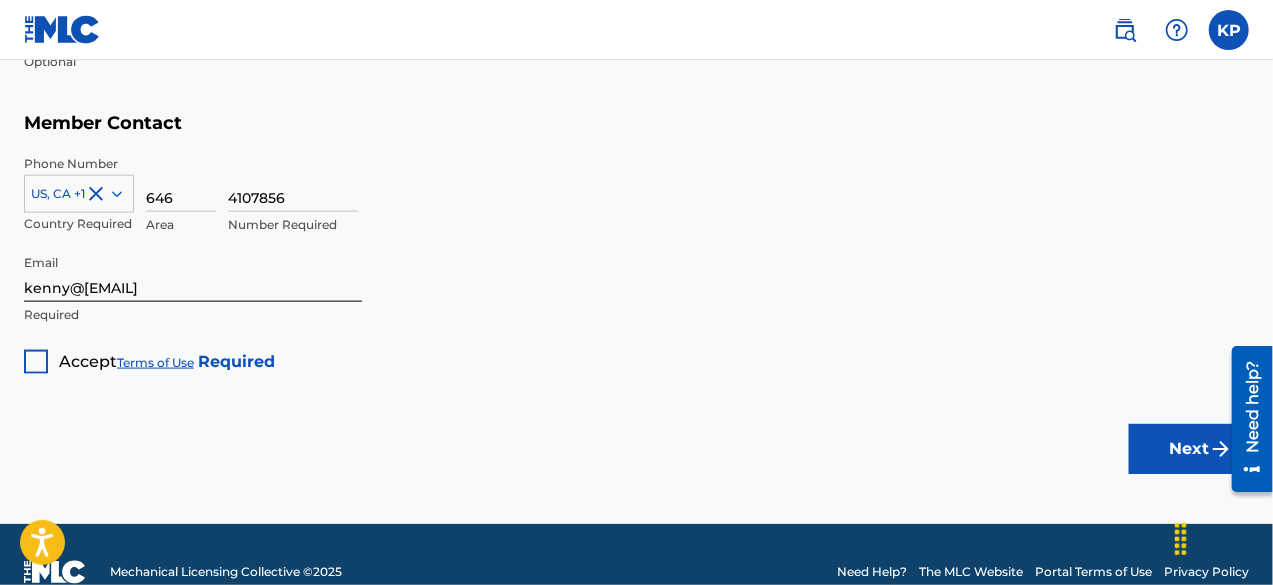 scroll, scrollTop: 1220, scrollLeft: 0, axis: vertical 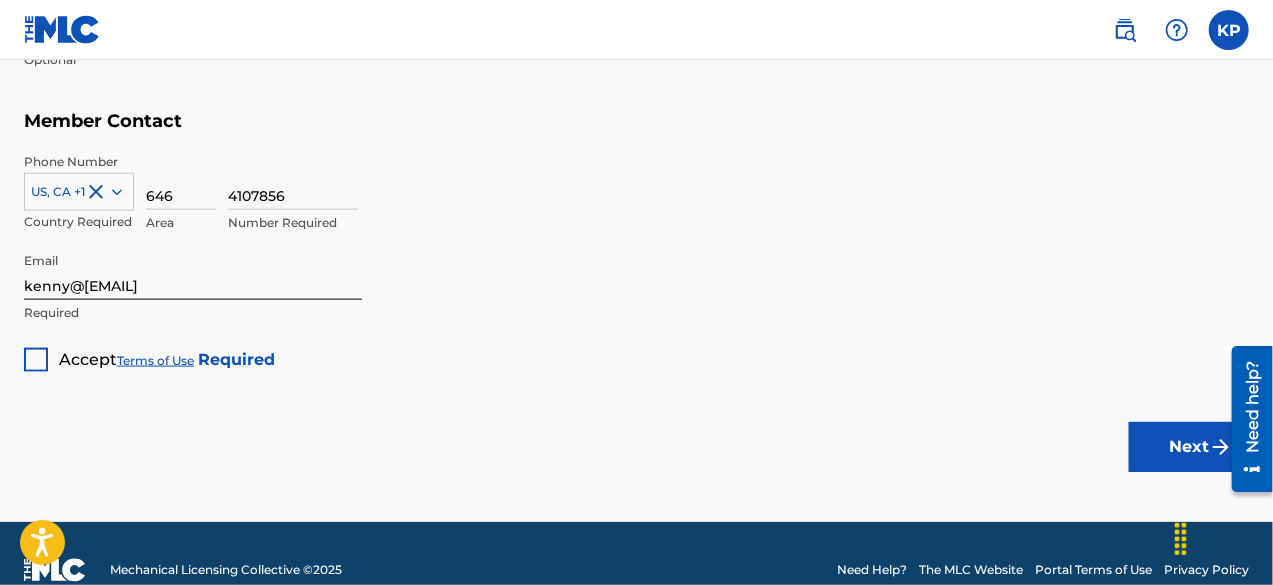 click at bounding box center (36, 360) 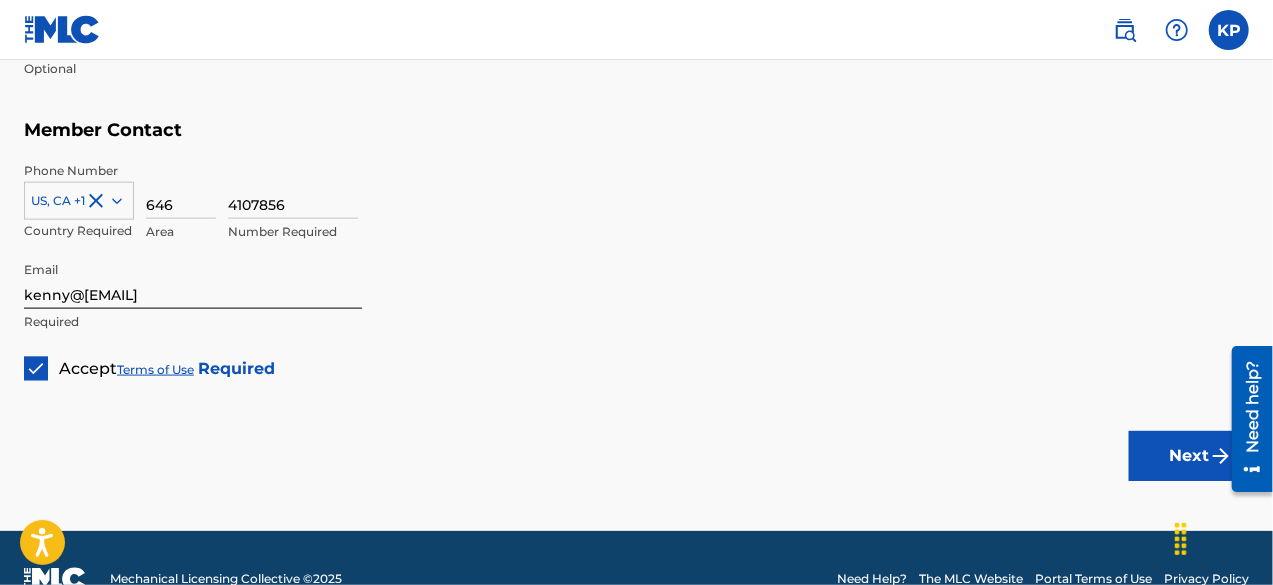 scroll, scrollTop: 1252, scrollLeft: 0, axis: vertical 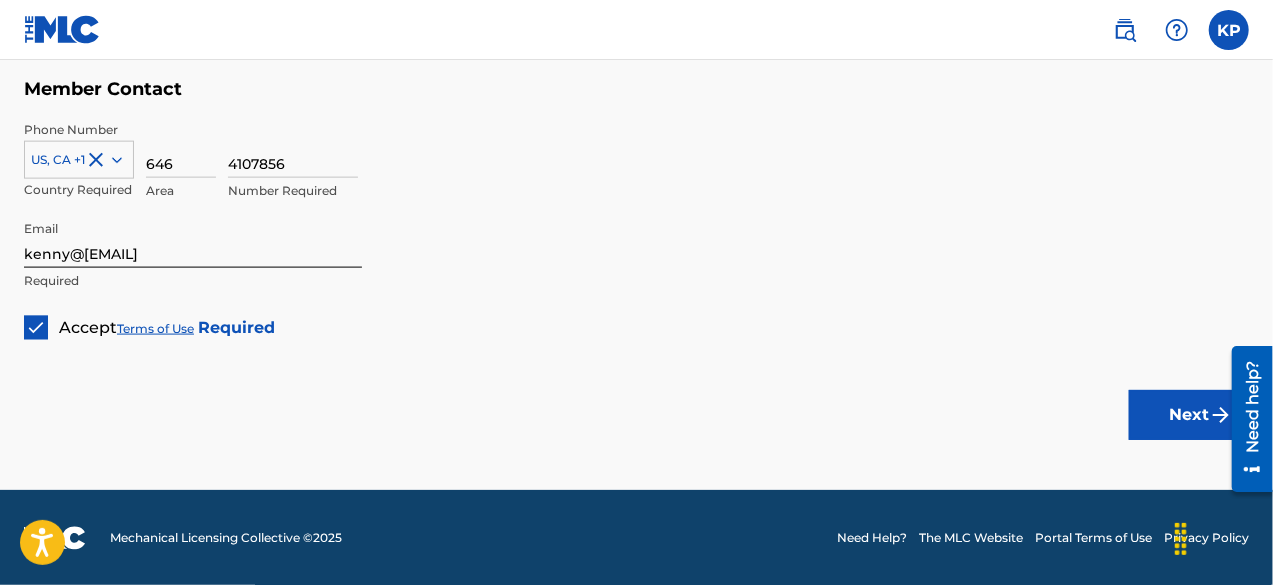 click on "Next" at bounding box center (1189, 415) 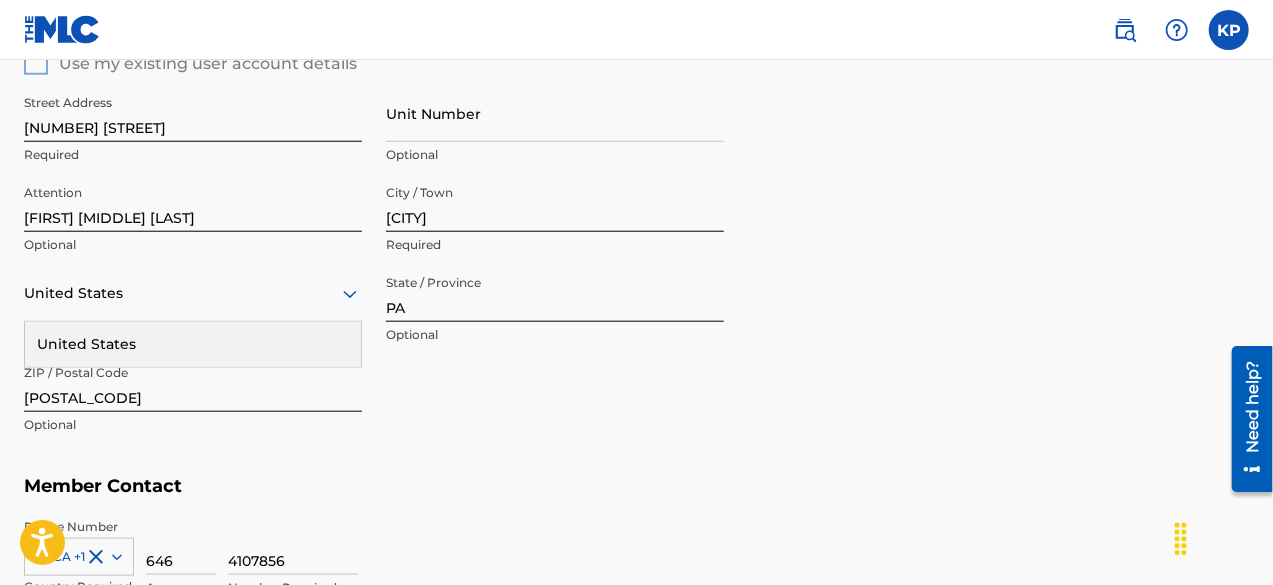 type 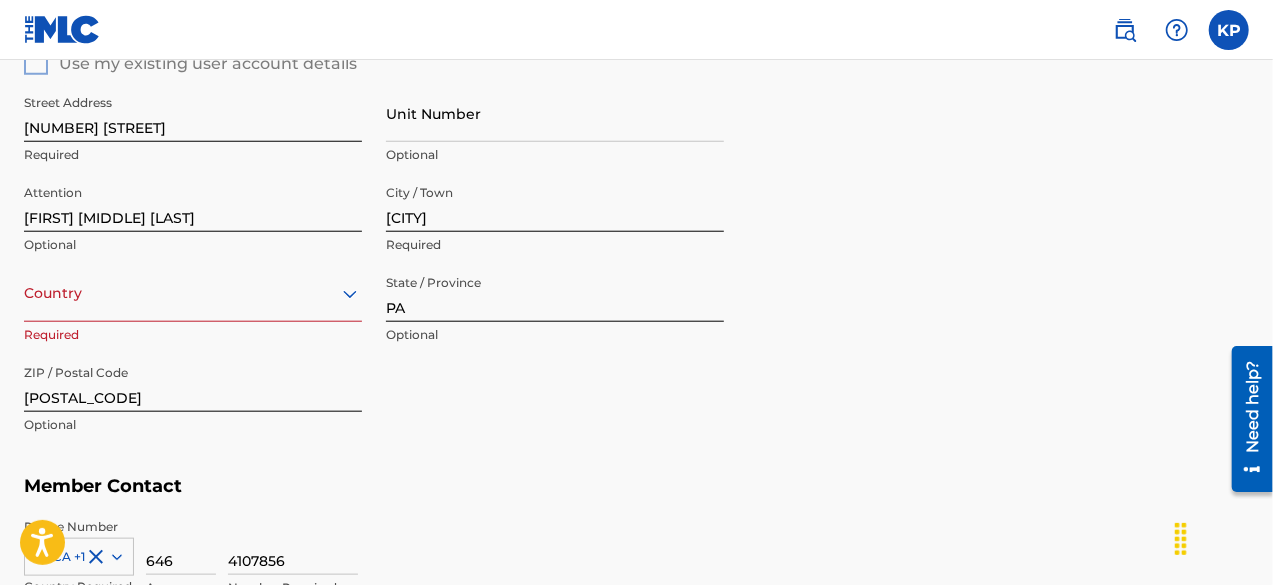 click on "Street Address [NUMBER] [STREET] Required Unit Number Optional Attention [FIRST] [MIDDLE] [LAST] Optional City / Town [CITY] Required Country Required State / Province [STATE] Optional ZIP / Postal Code [POSTAL_CODE] Optional" at bounding box center (374, 265) 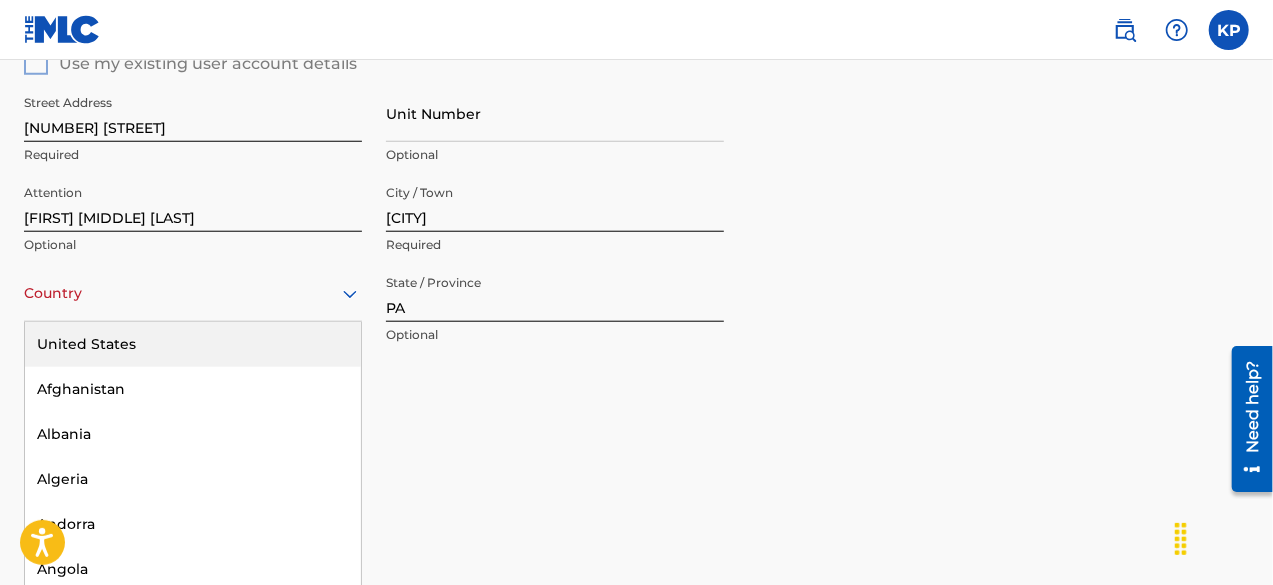 scroll, scrollTop: 892, scrollLeft: 0, axis: vertical 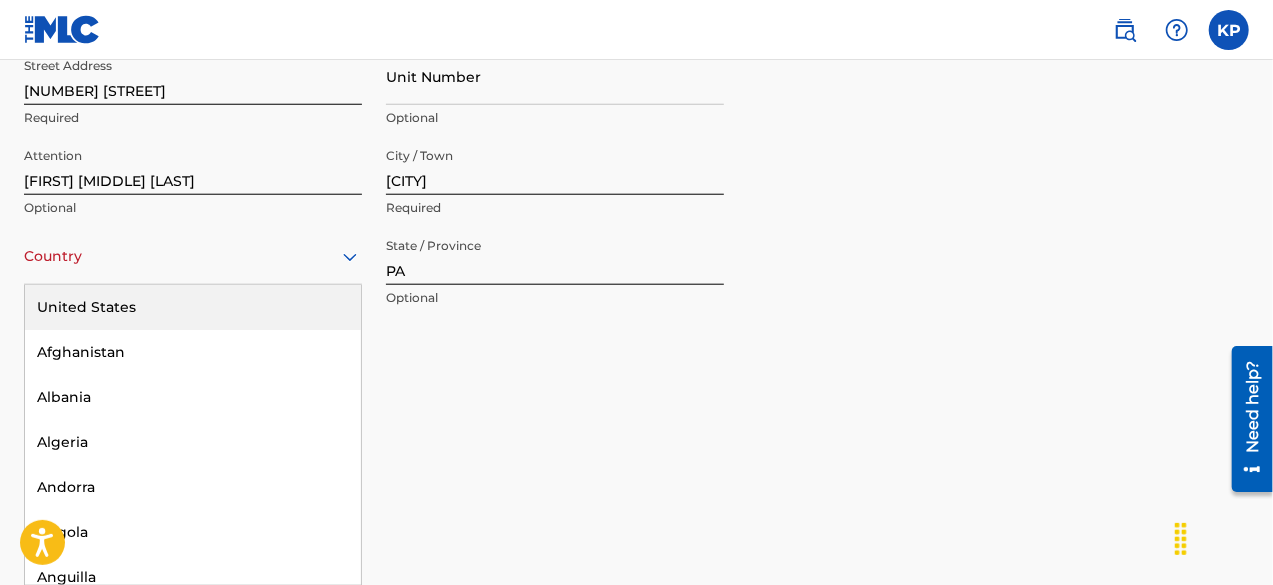 click on "United States" at bounding box center (193, 307) 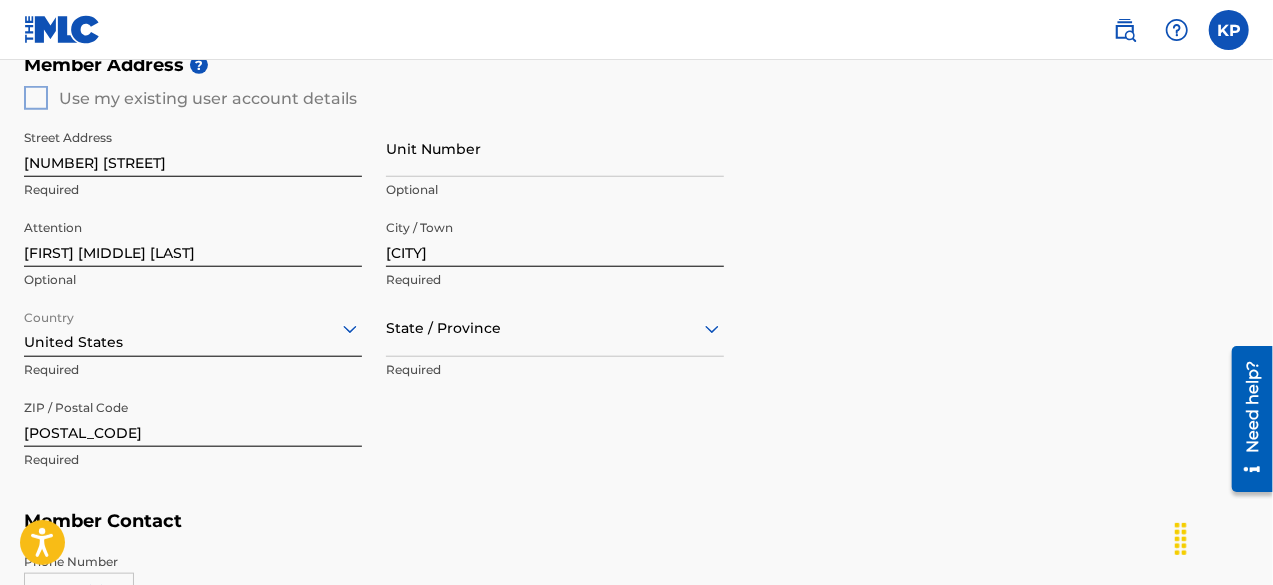click on "State / Province" at bounding box center [555, 328] 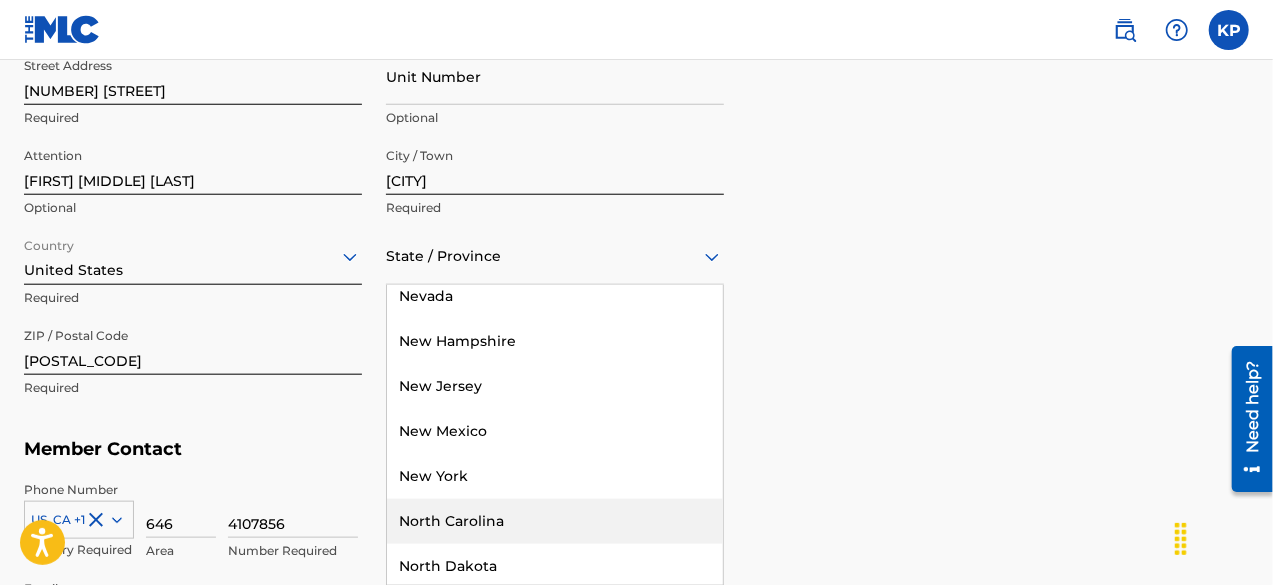 scroll, scrollTop: 1584, scrollLeft: 0, axis: vertical 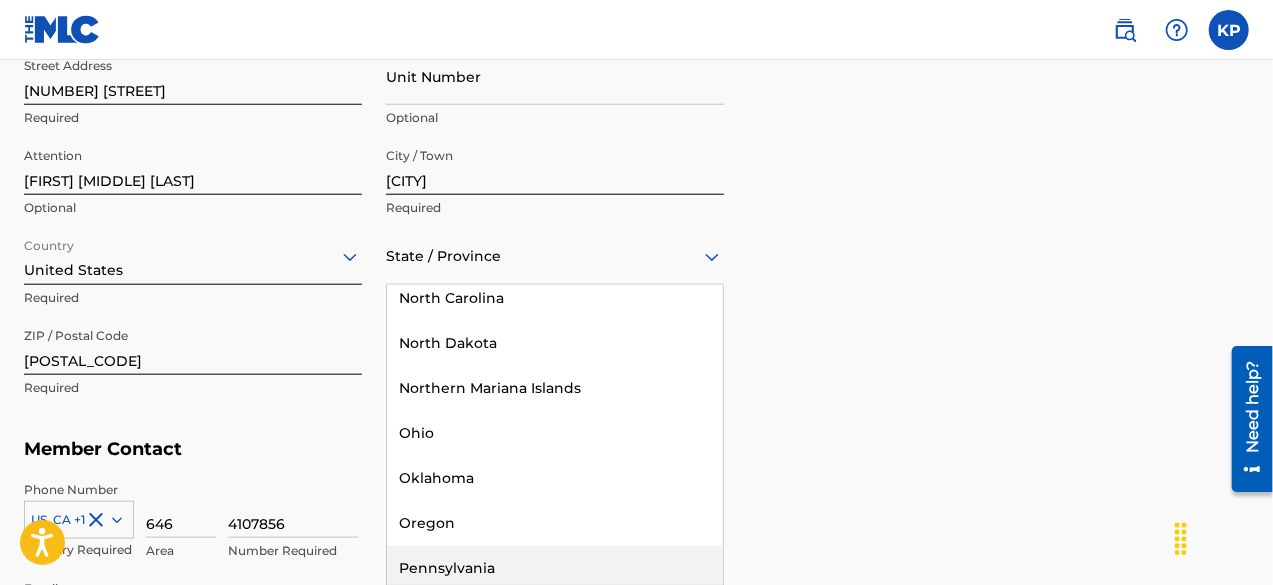 drag, startPoint x: 554, startPoint y: 517, endPoint x: 556, endPoint y: 560, distance: 43.046486 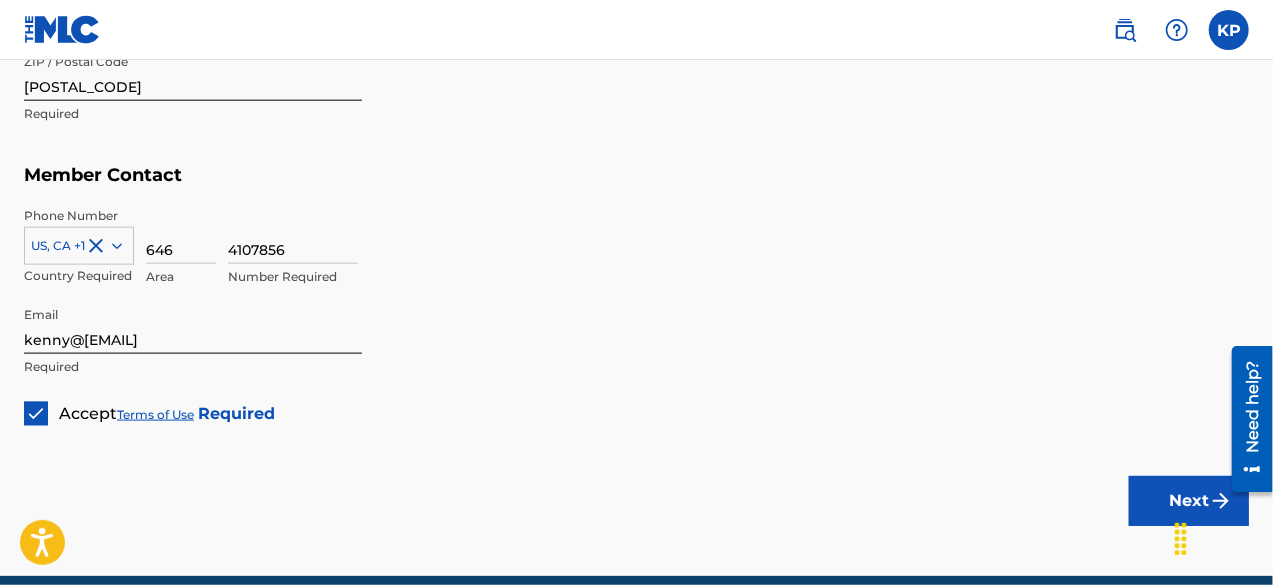 scroll, scrollTop: 1172, scrollLeft: 0, axis: vertical 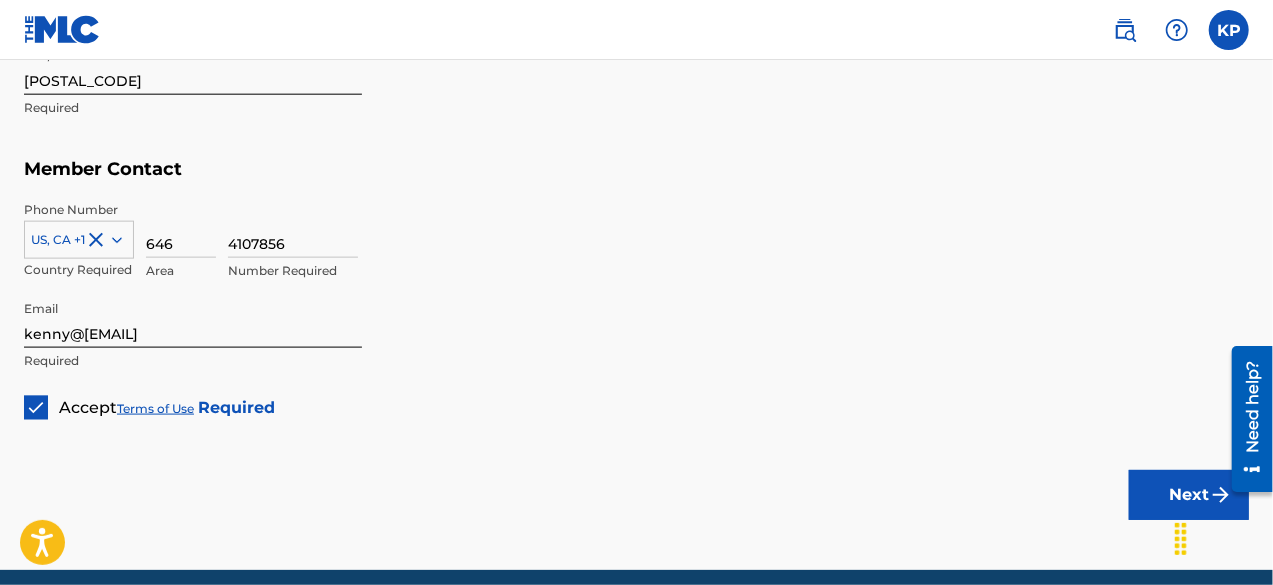 click on "Next" at bounding box center (1189, 495) 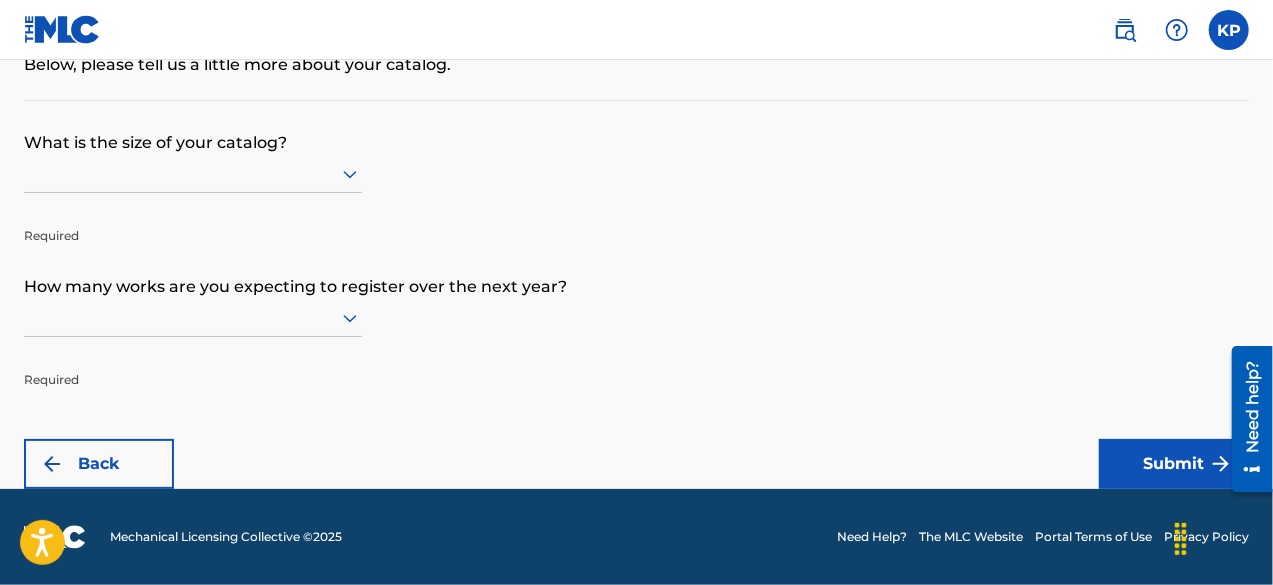 scroll, scrollTop: 0, scrollLeft: 0, axis: both 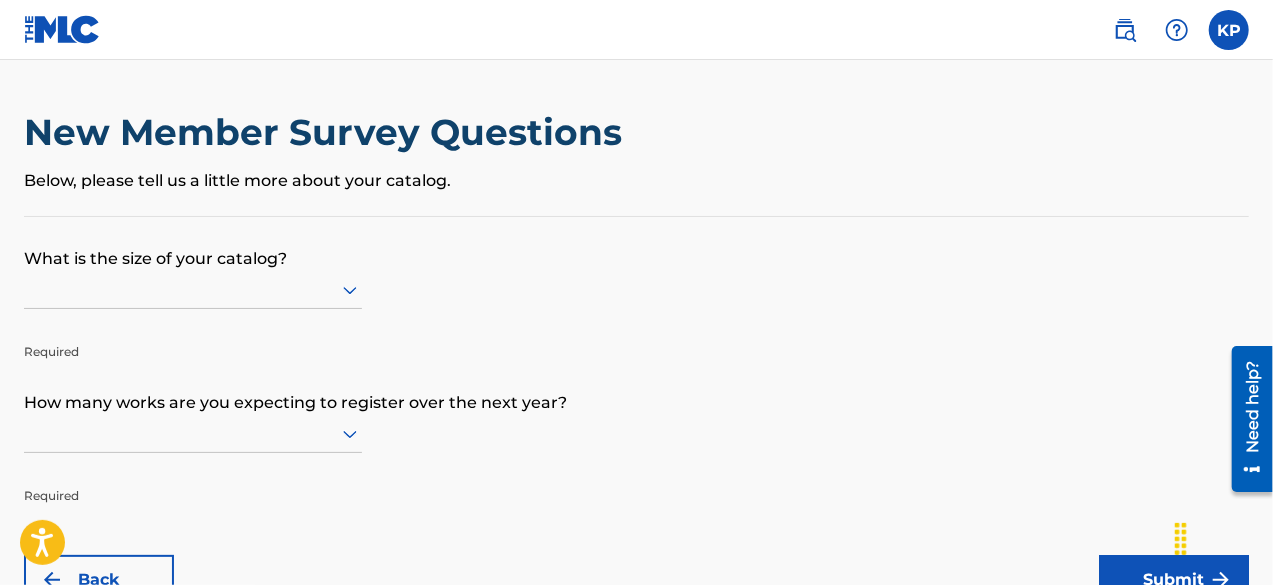 click on "Below, please tell us a little more about your catalog." at bounding box center (636, 181) 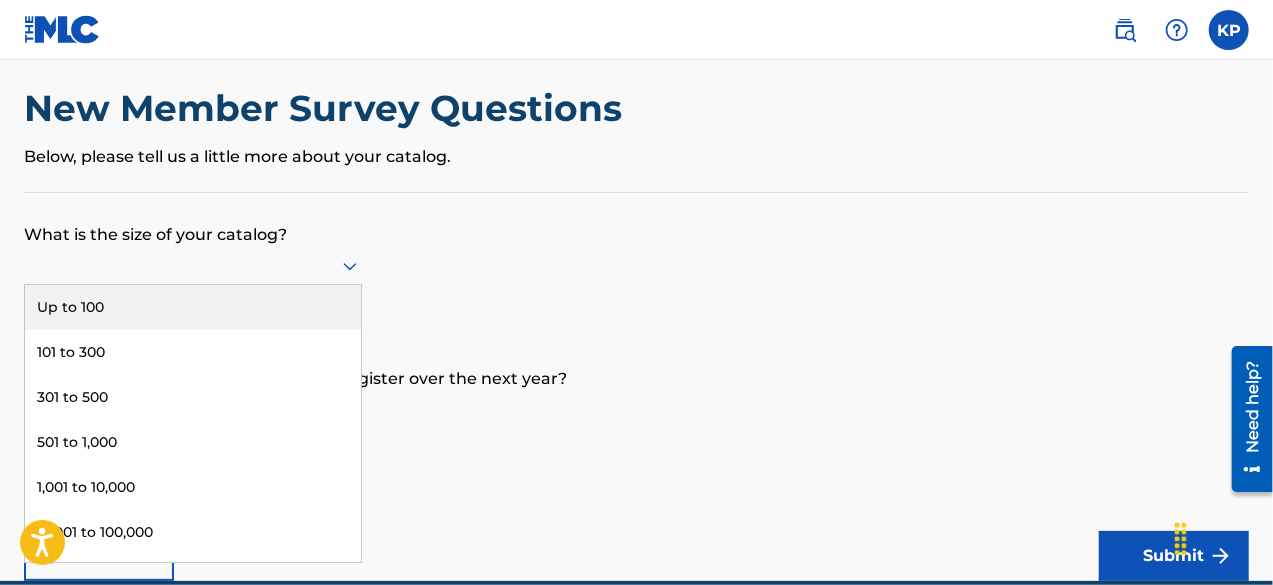 scroll, scrollTop: 24, scrollLeft: 0, axis: vertical 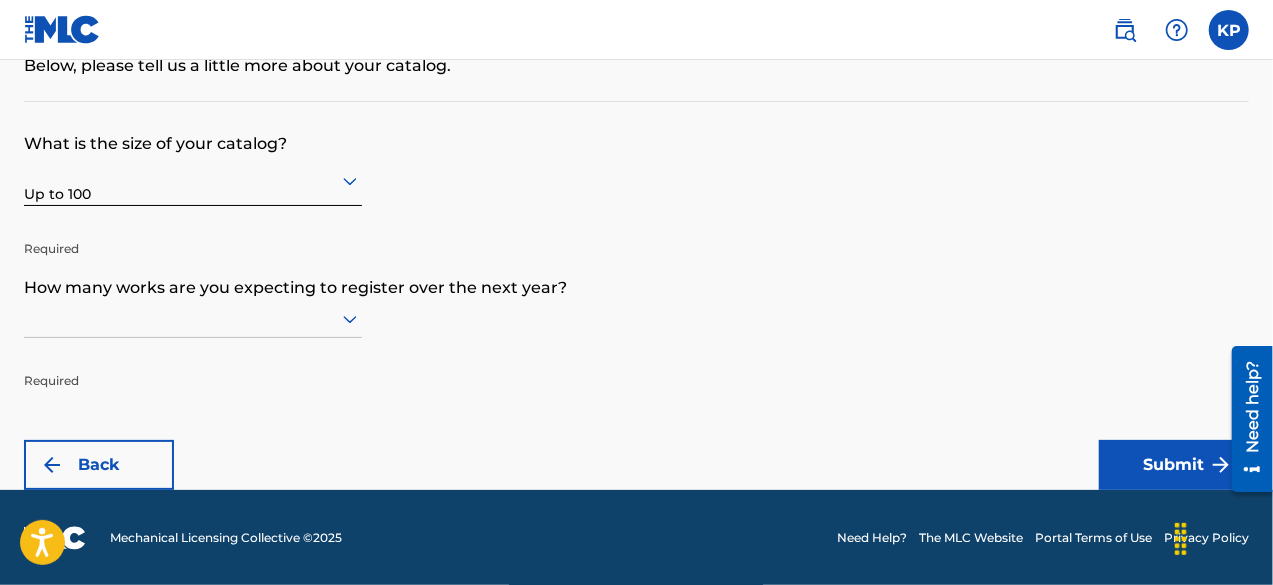 click on "How many works are you expecting to register over the next year?" at bounding box center [636, 273] 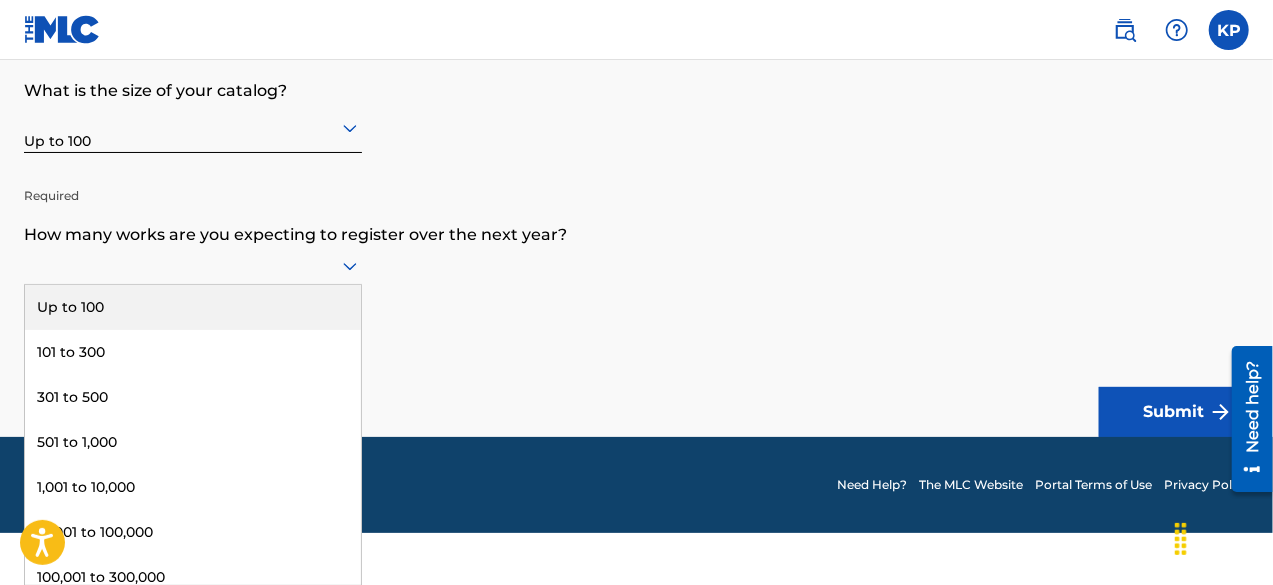 click on "Up to 100" at bounding box center [193, 307] 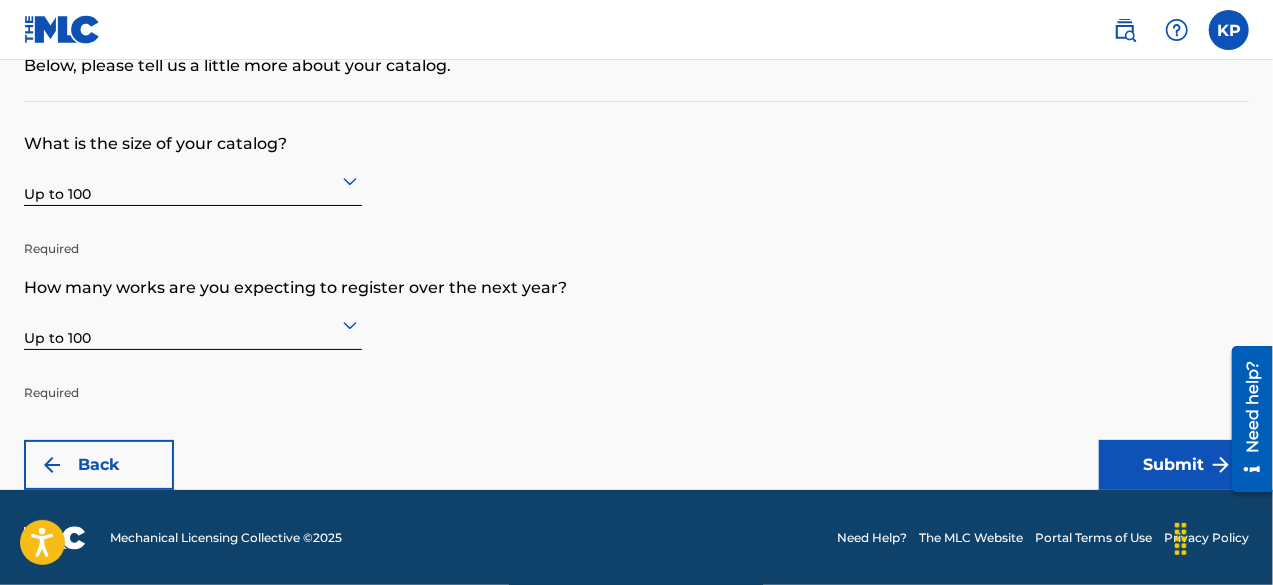 click on "Submit" at bounding box center (1174, 465) 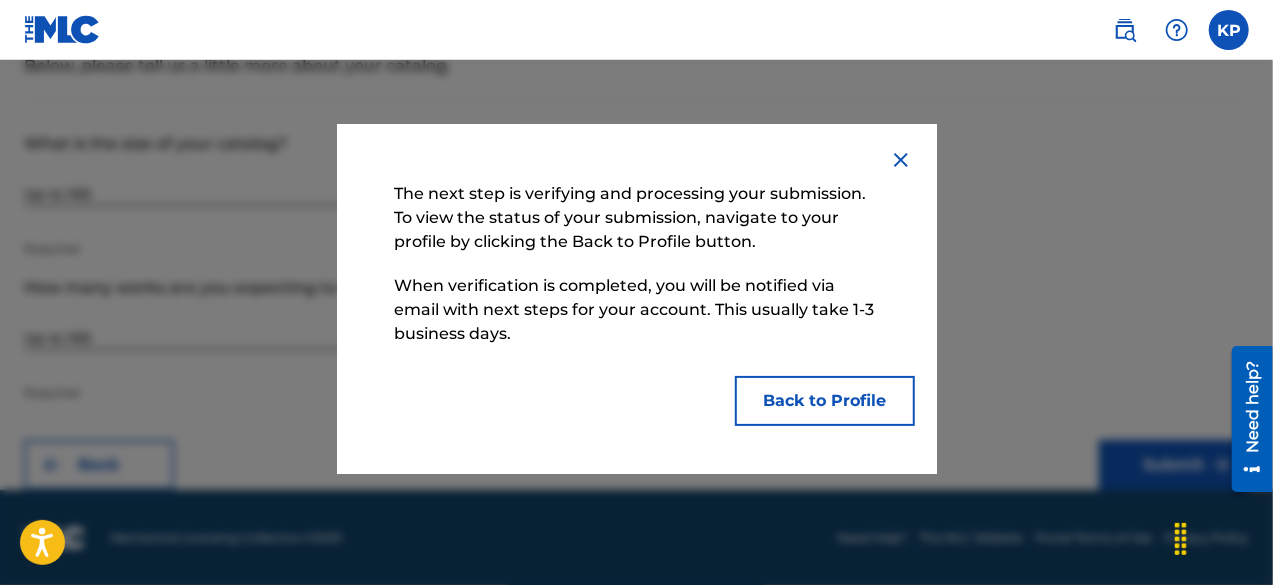 click on "Back to Profile" at bounding box center [825, 401] 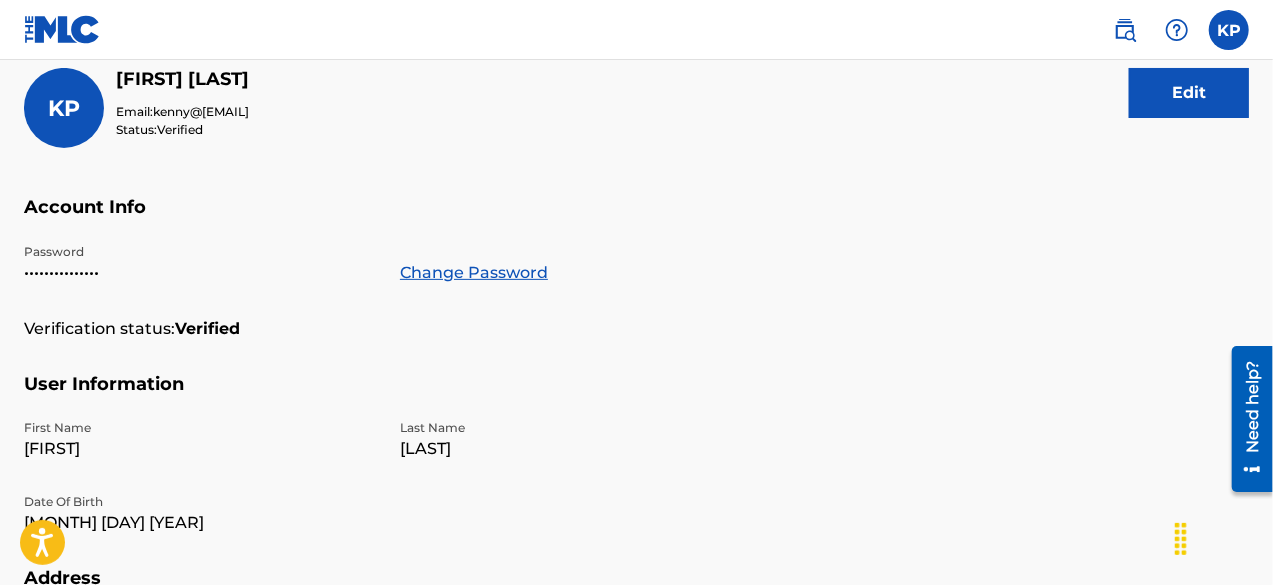 scroll, scrollTop: 0, scrollLeft: 0, axis: both 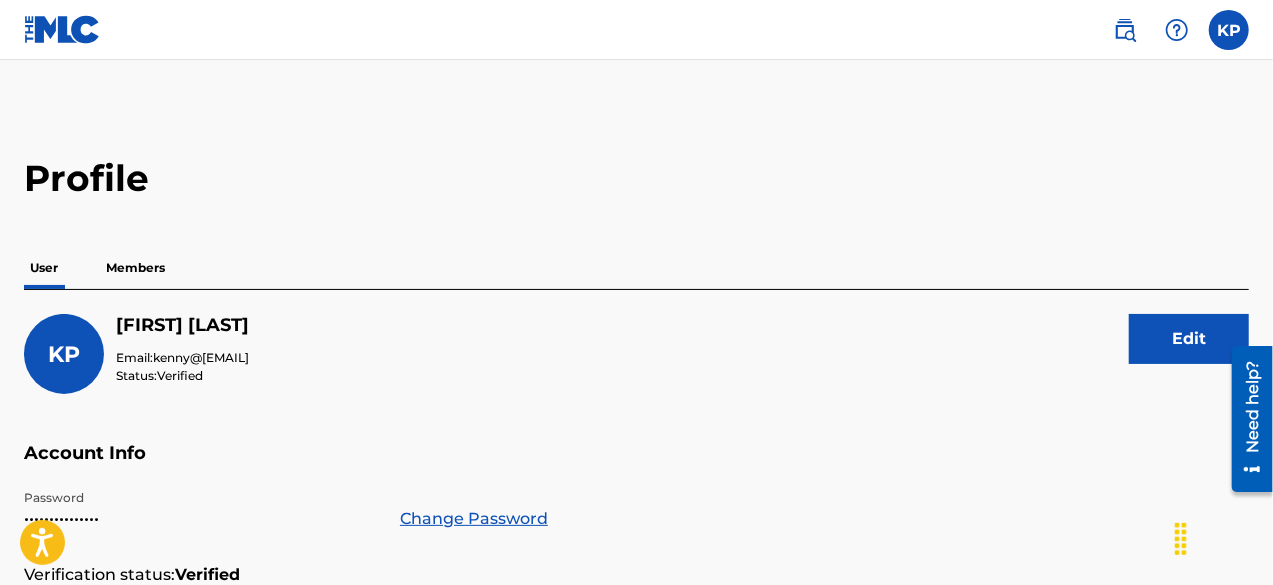 click on "Members" at bounding box center [135, 268] 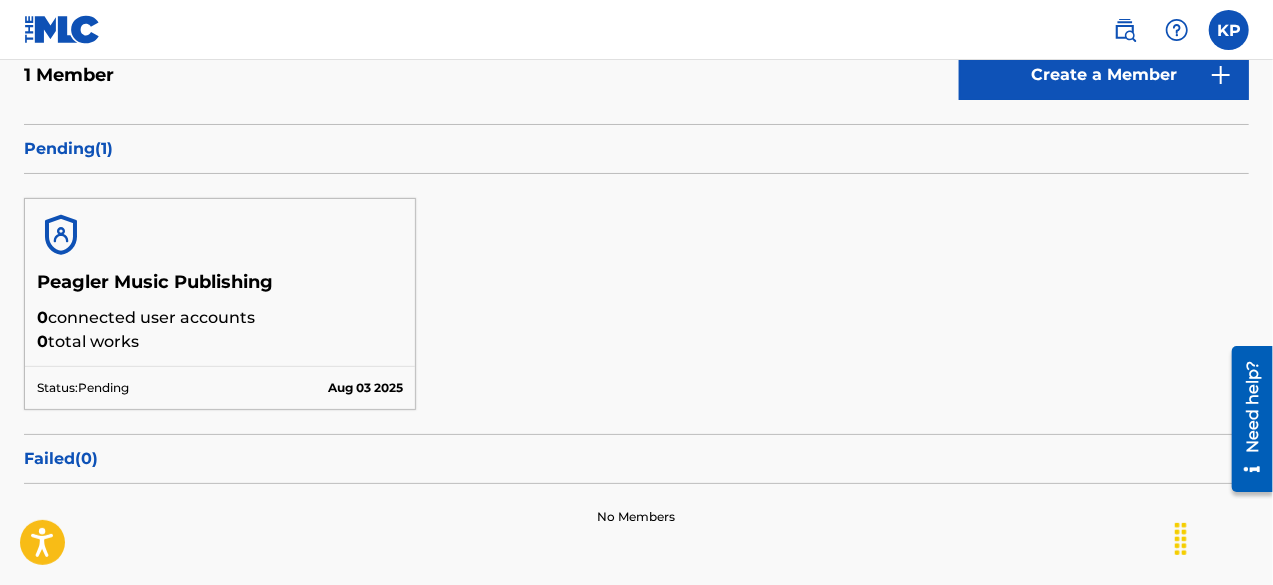 scroll, scrollTop: 190, scrollLeft: 0, axis: vertical 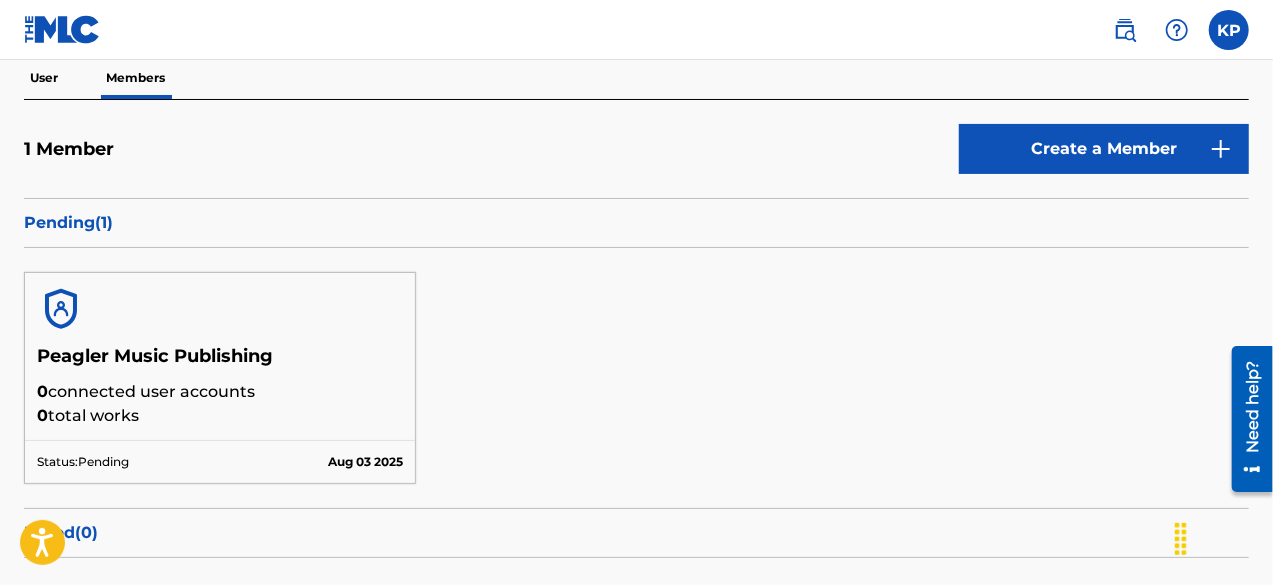 click on "Create a Member" at bounding box center [1104, 149] 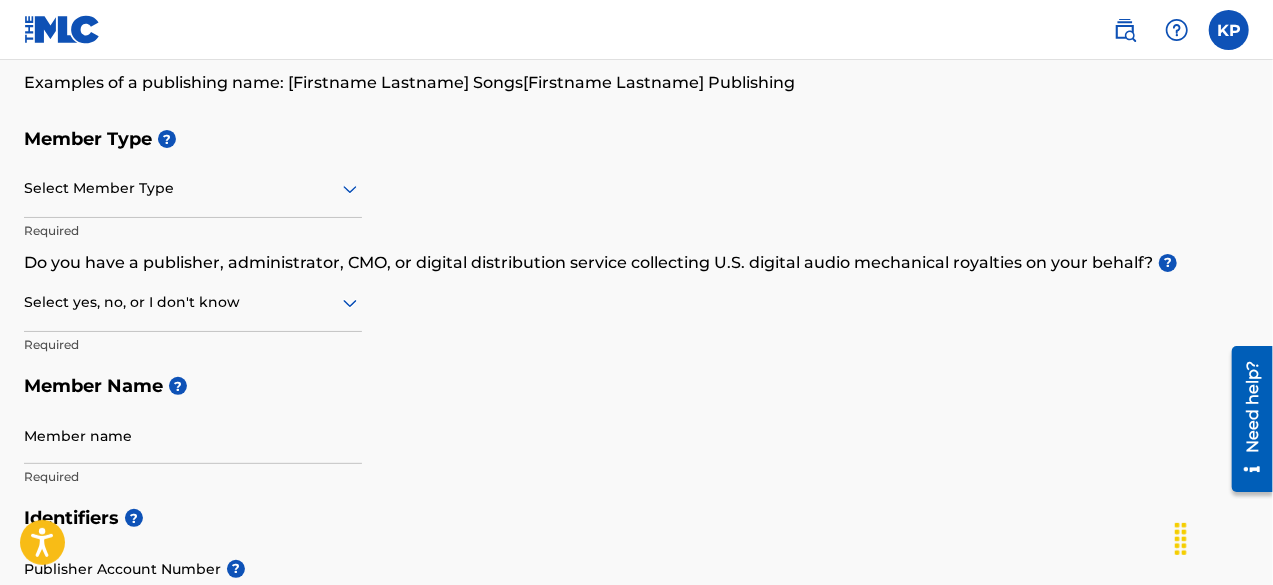 scroll, scrollTop: 172, scrollLeft: 0, axis: vertical 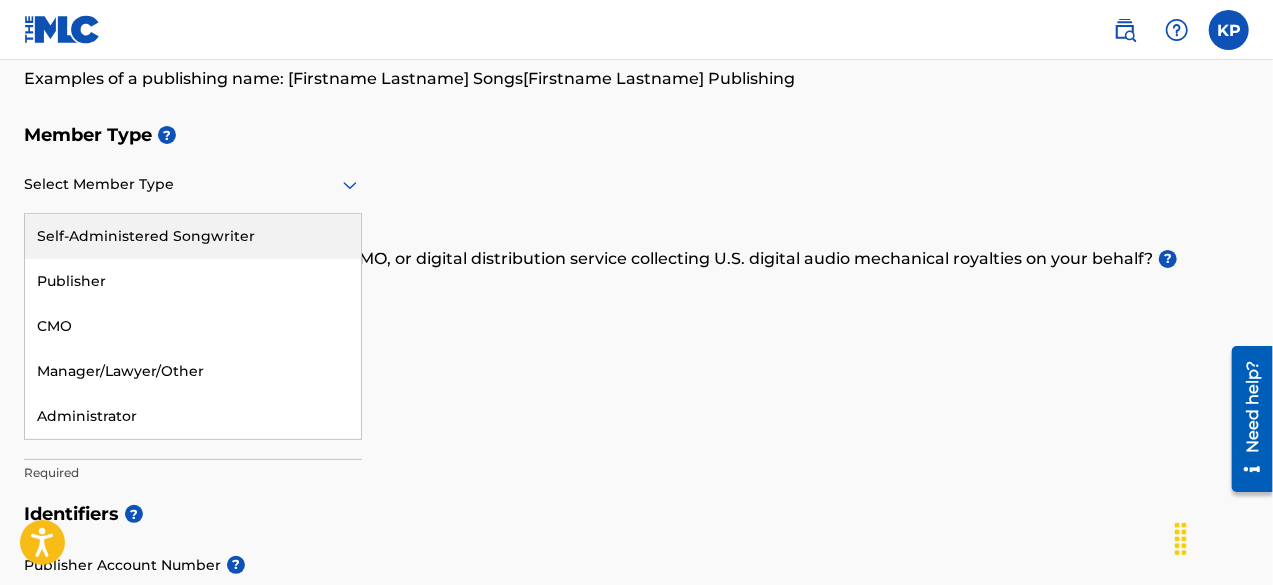 click on "Select Member Type" at bounding box center (193, 185) 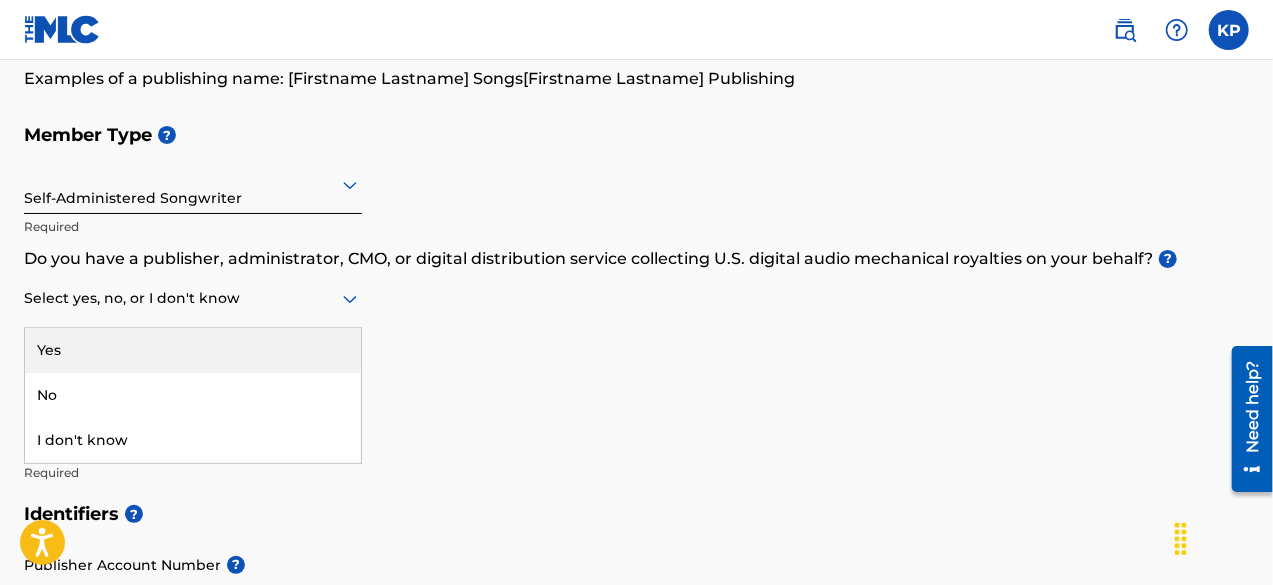 click at bounding box center (193, 298) 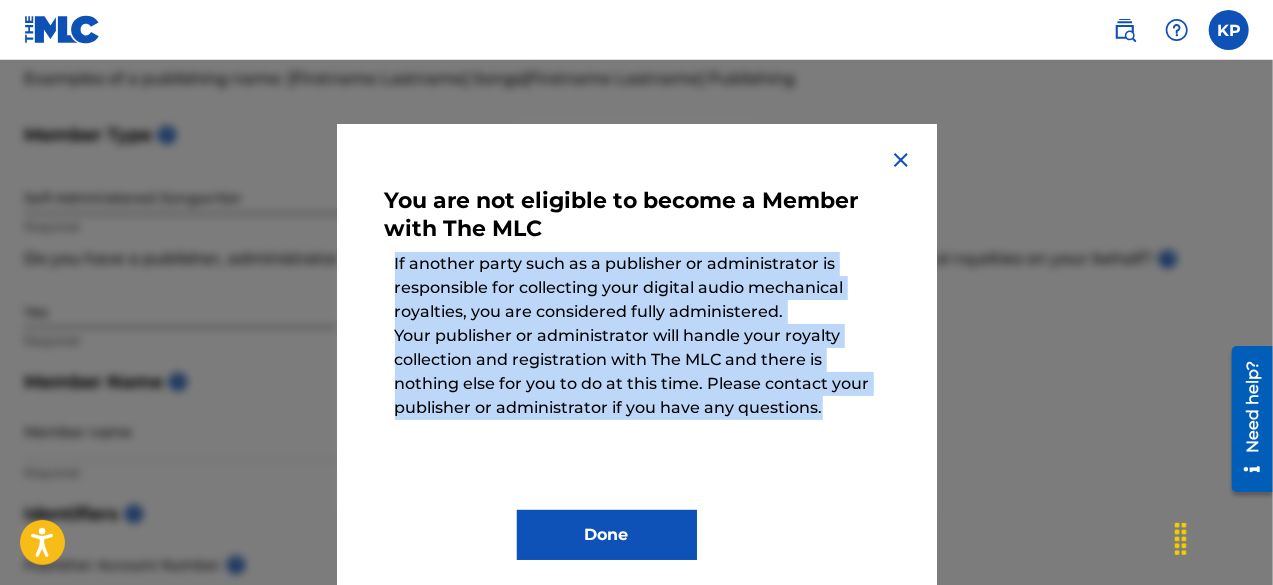 drag, startPoint x: 828, startPoint y: 402, endPoint x: 364, endPoint y: 268, distance: 482.9617 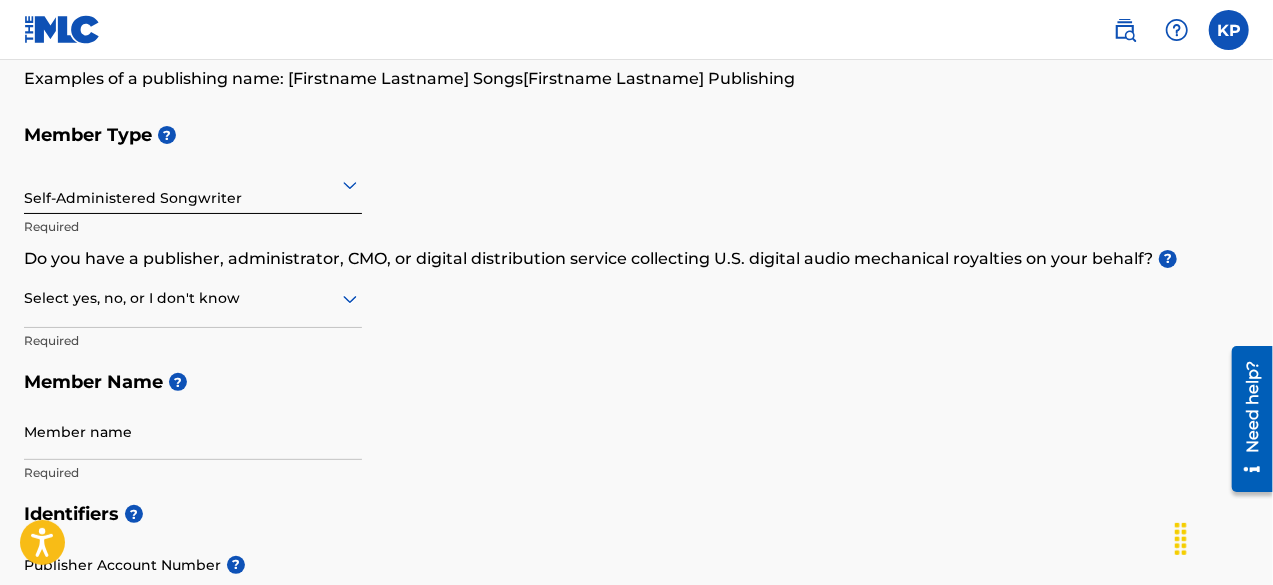click at bounding box center (1229, 30) 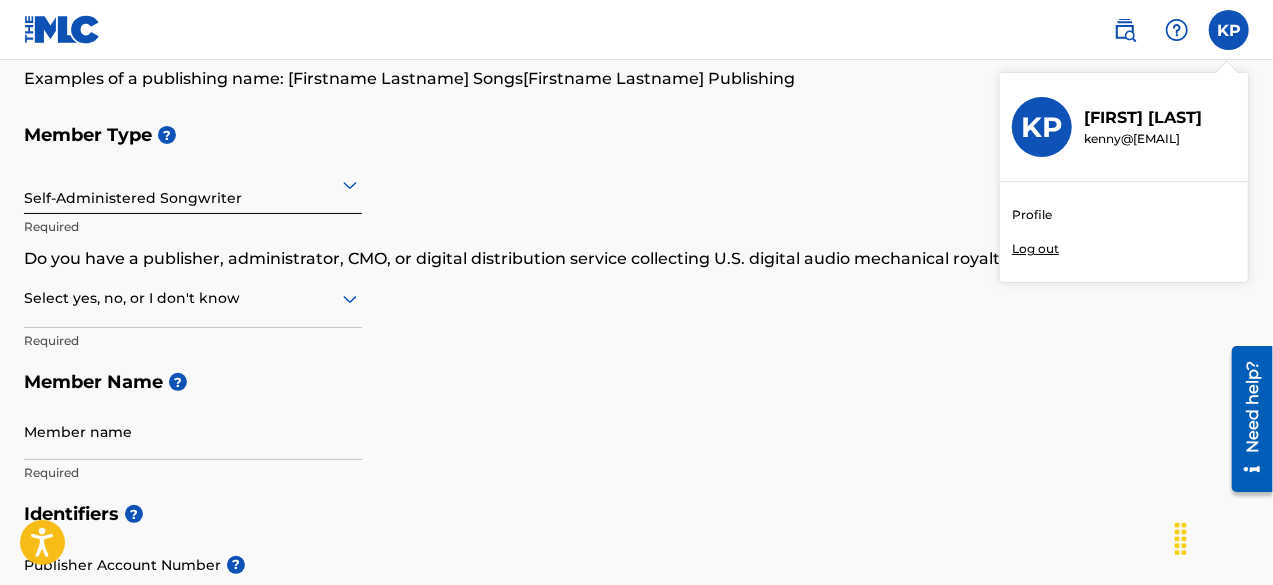 click on "Profile" at bounding box center [1032, 215] 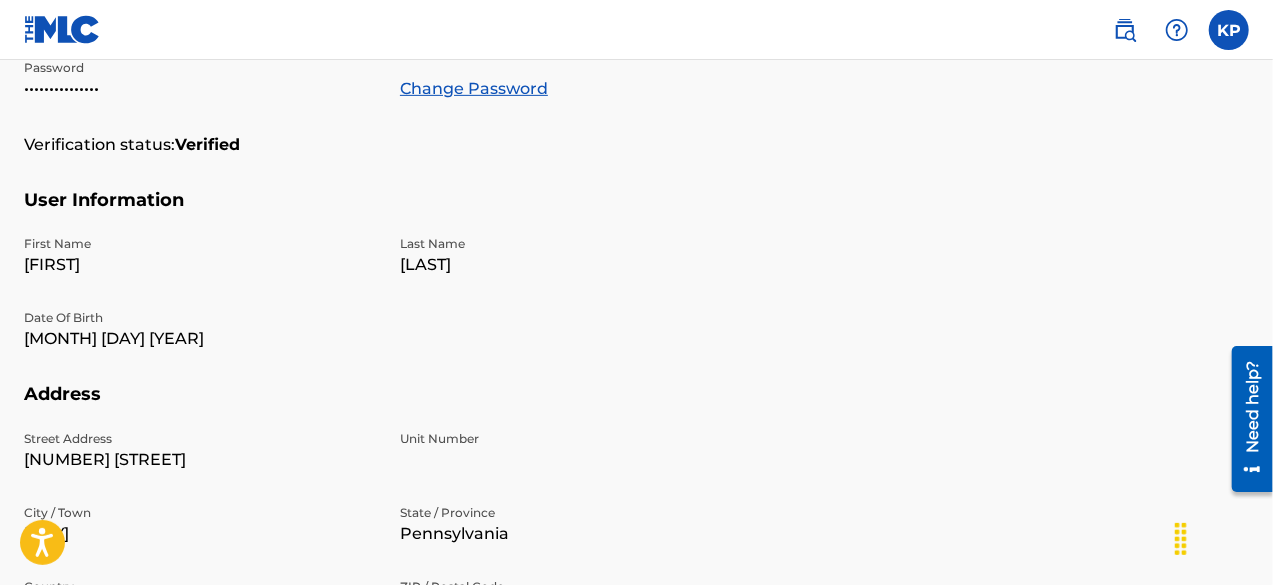 scroll, scrollTop: 0, scrollLeft: 0, axis: both 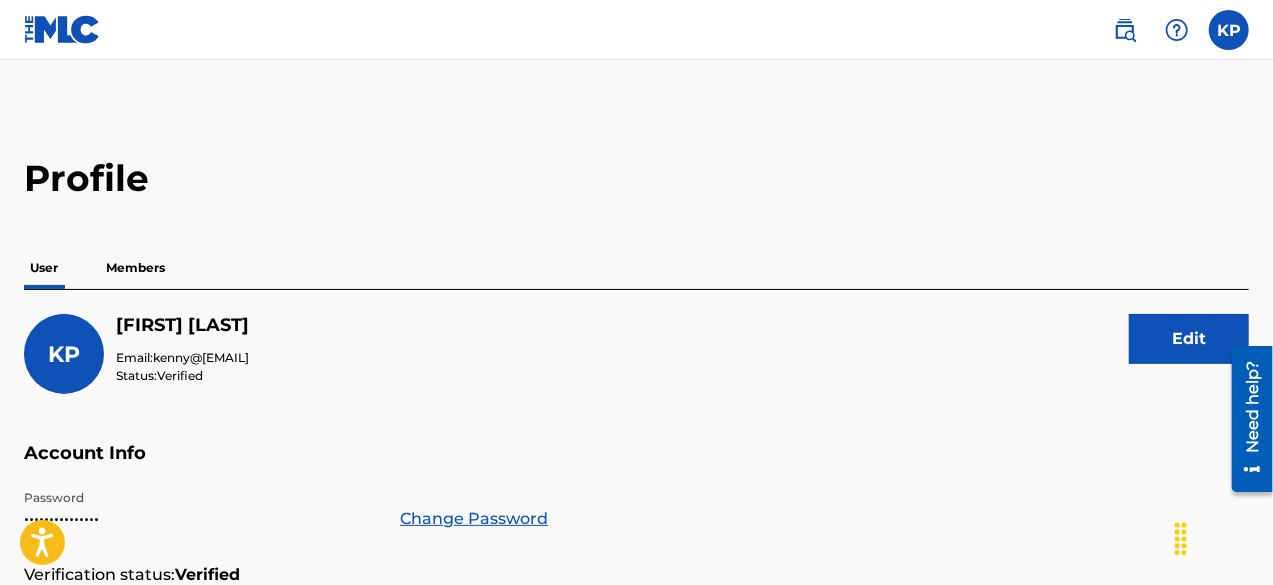 click on "Members" at bounding box center (135, 268) 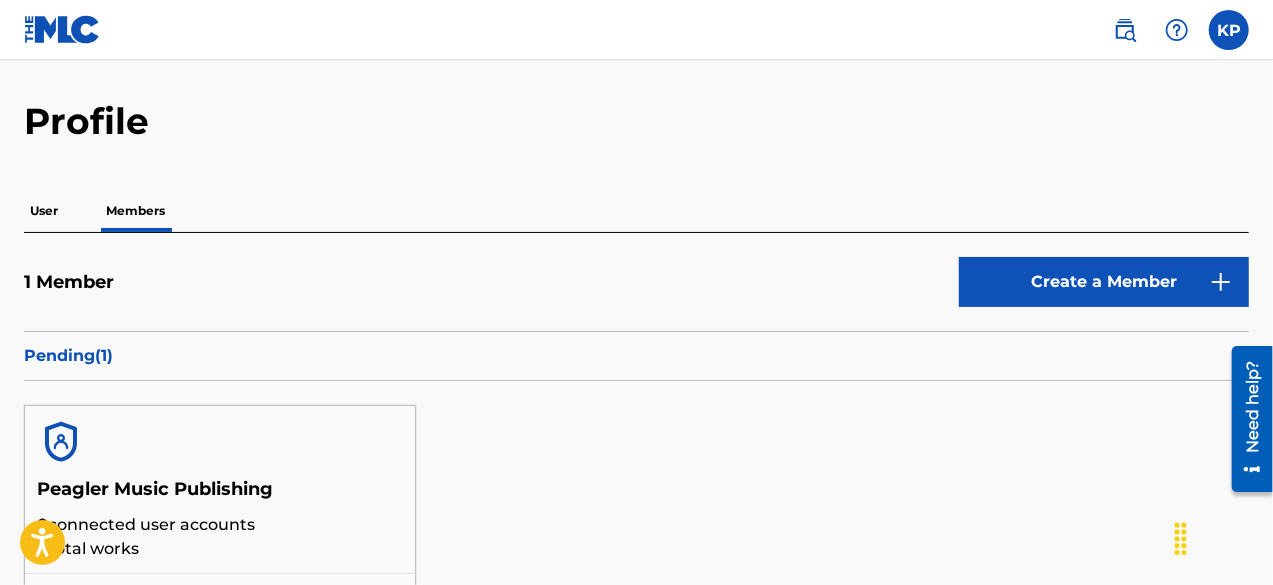 scroll, scrollTop: 0, scrollLeft: 0, axis: both 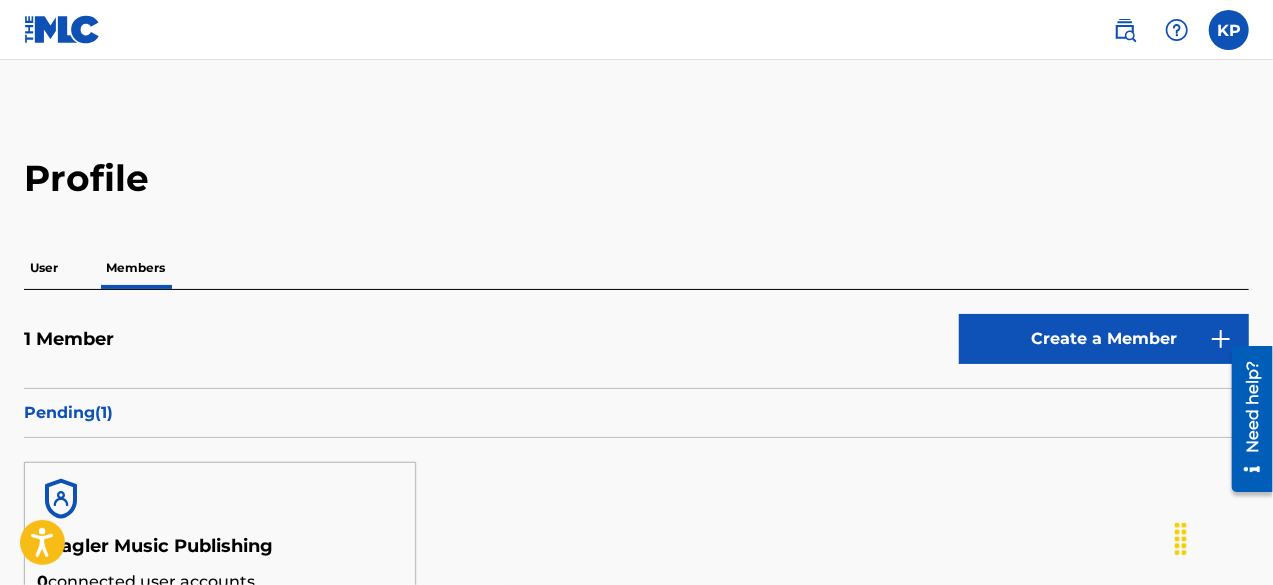 click at bounding box center (62, 29) 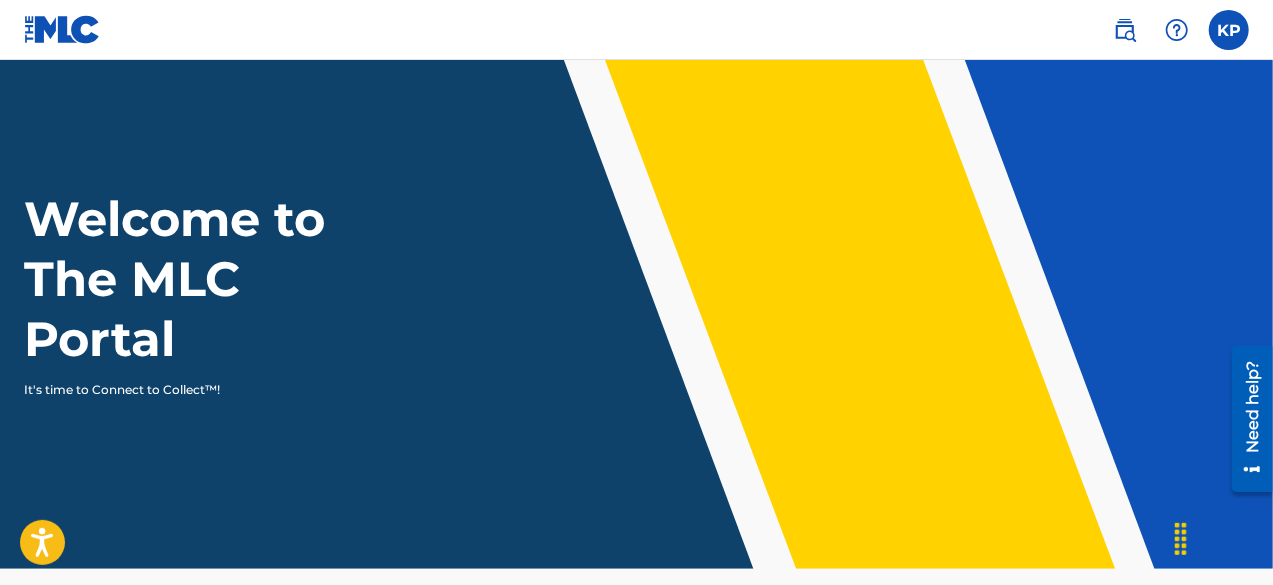 scroll, scrollTop: 16, scrollLeft: 0, axis: vertical 